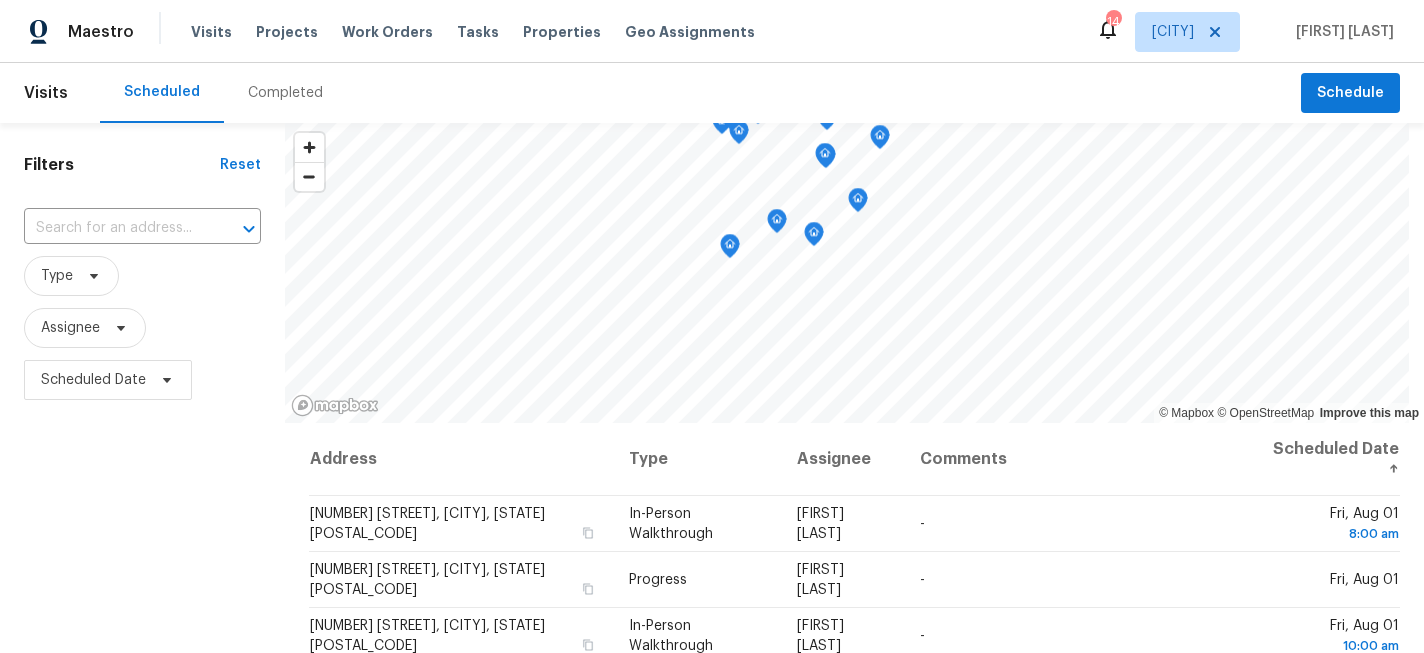 scroll, scrollTop: 0, scrollLeft: 0, axis: both 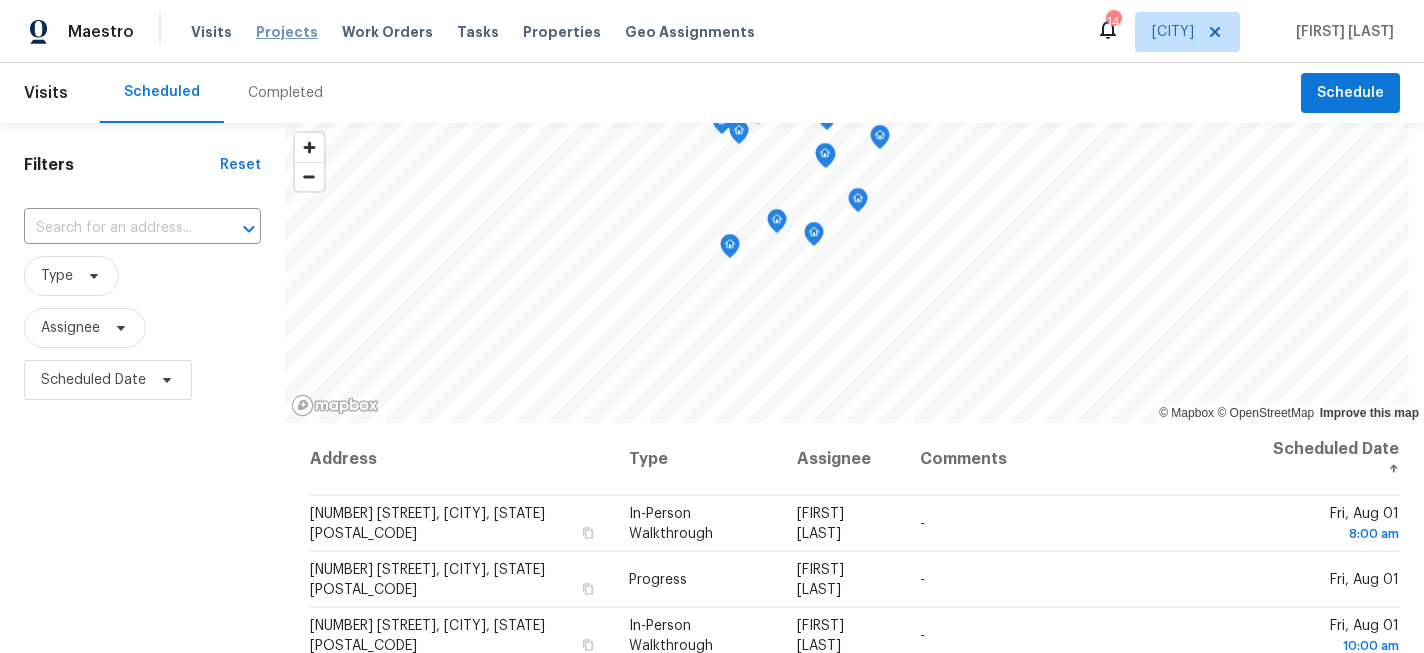 click on "Projects" at bounding box center (287, 32) 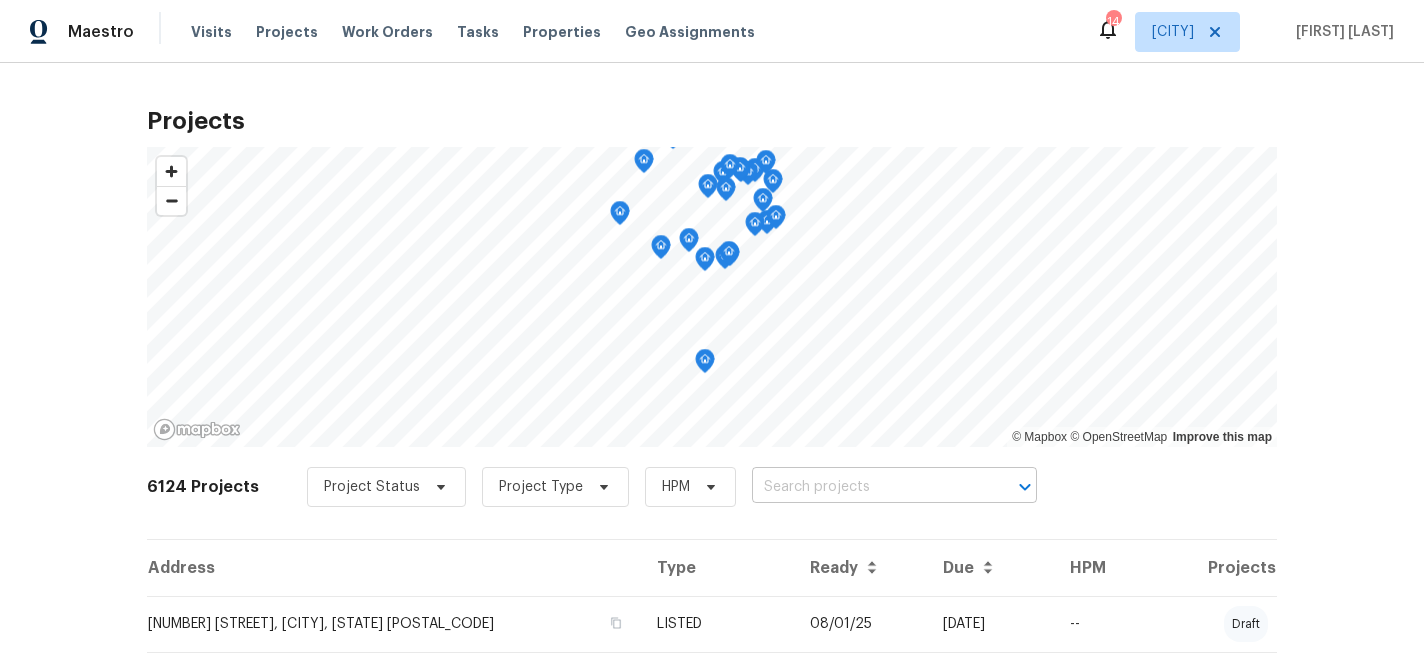 click at bounding box center (866, 487) 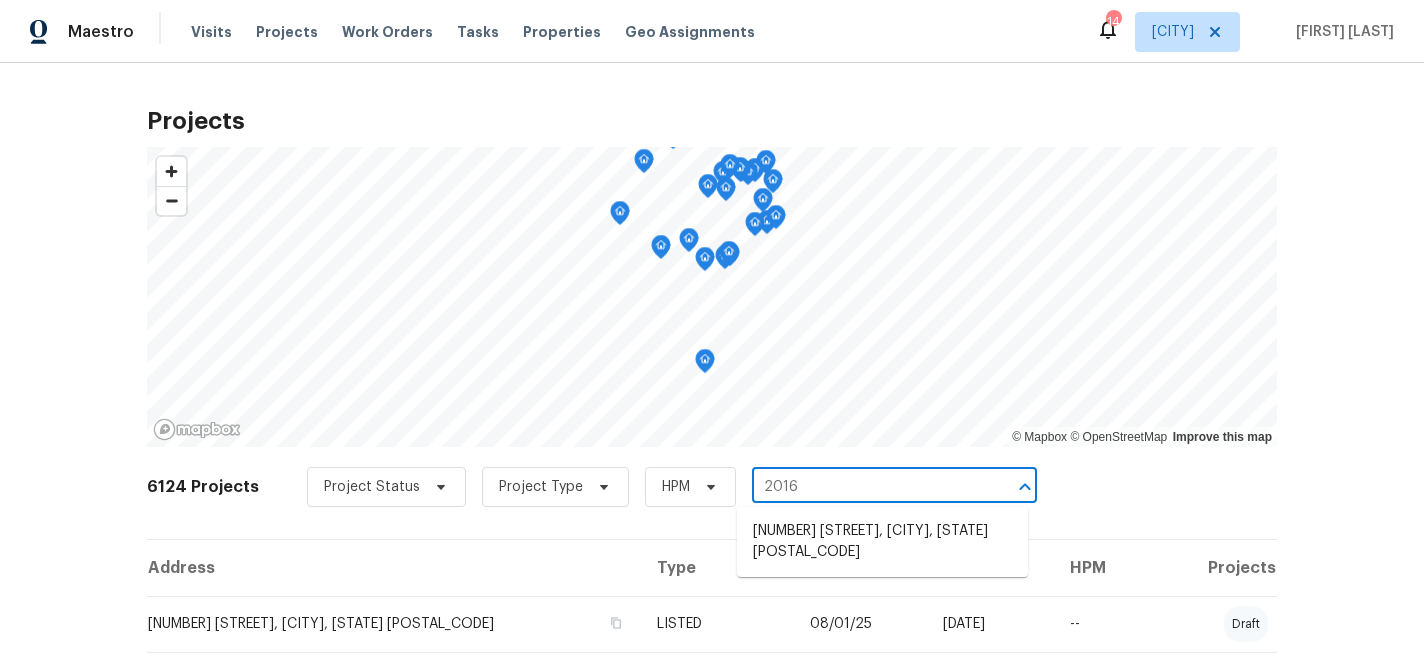 type on "2016 t" 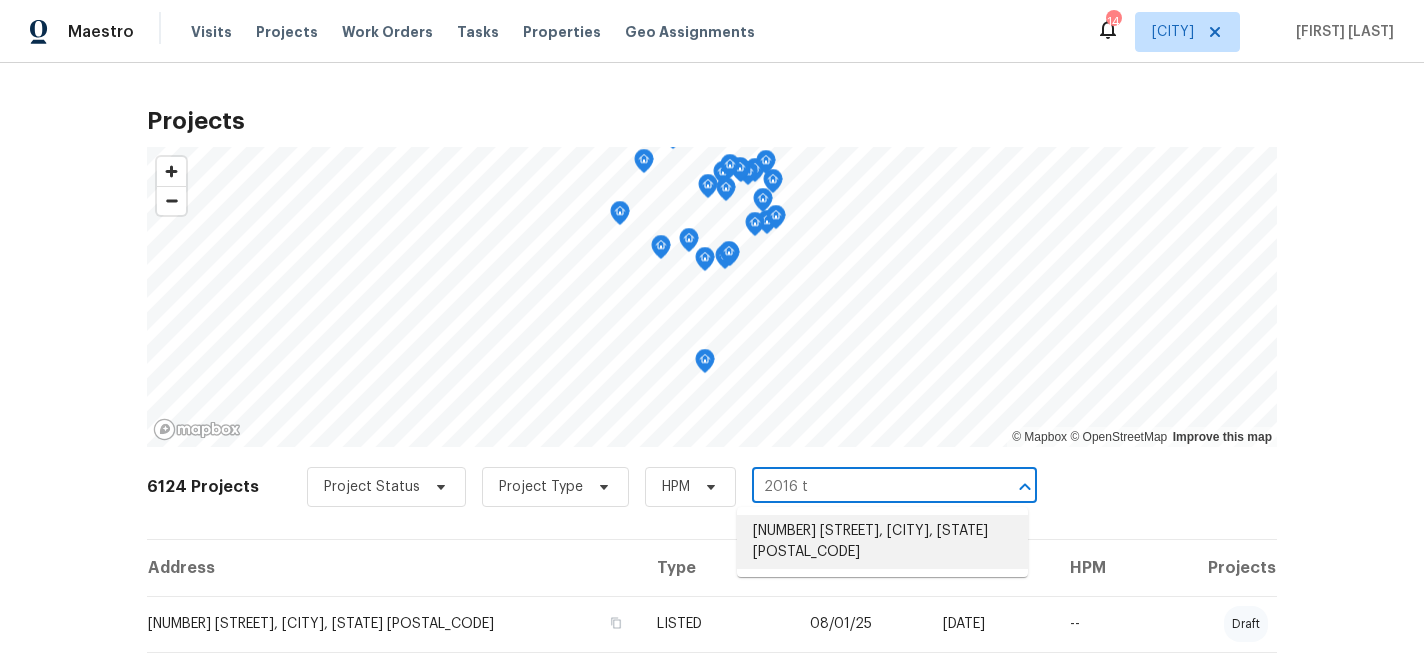 click on "[NUMBER] [STREET], [CITY], [STATE] [POSTAL_CODE]" at bounding box center (882, 542) 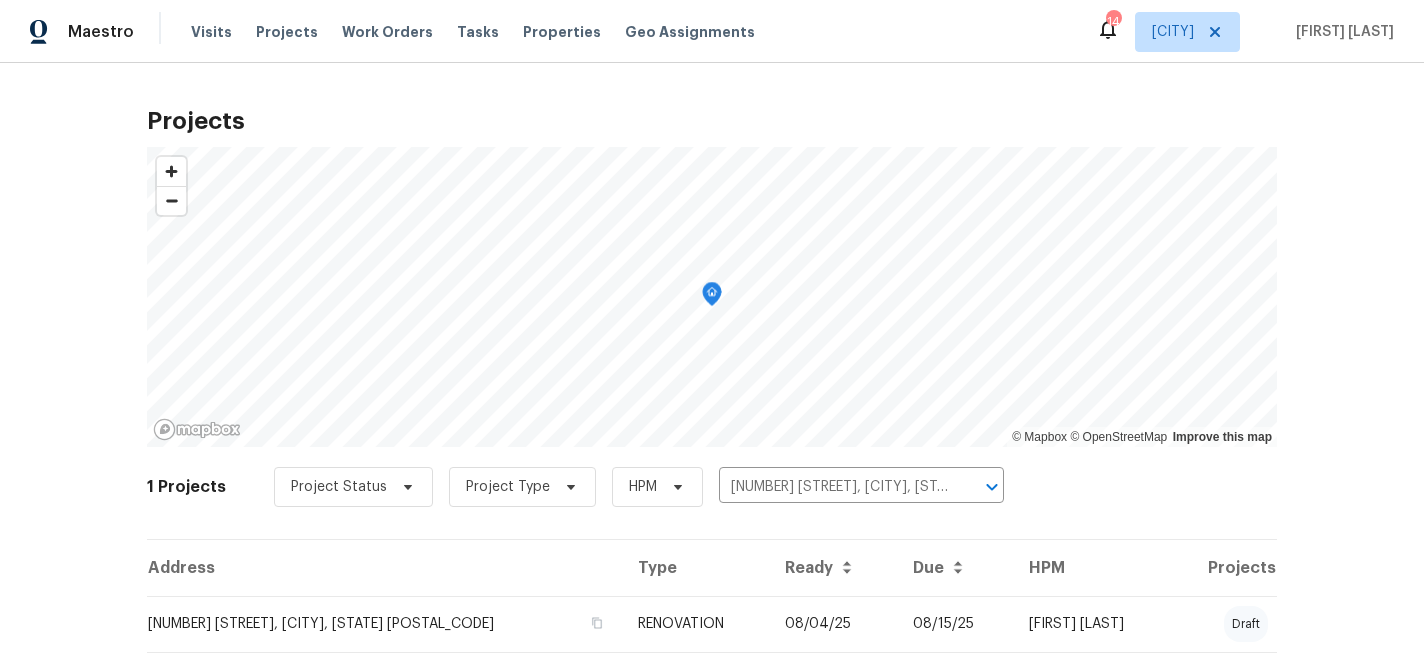 scroll, scrollTop: 63, scrollLeft: 0, axis: vertical 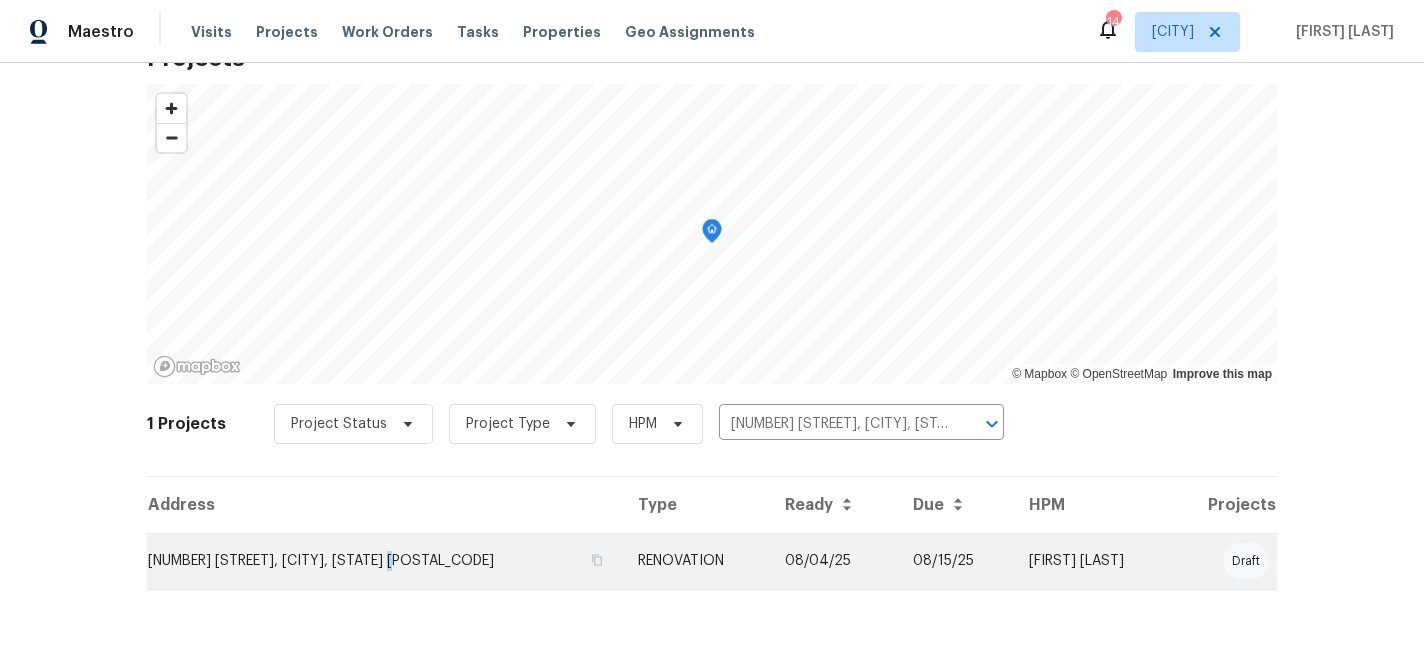 click on "[NUMBER] [STREET], [CITY], [STATE] [POSTAL_CODE]" at bounding box center (384, 561) 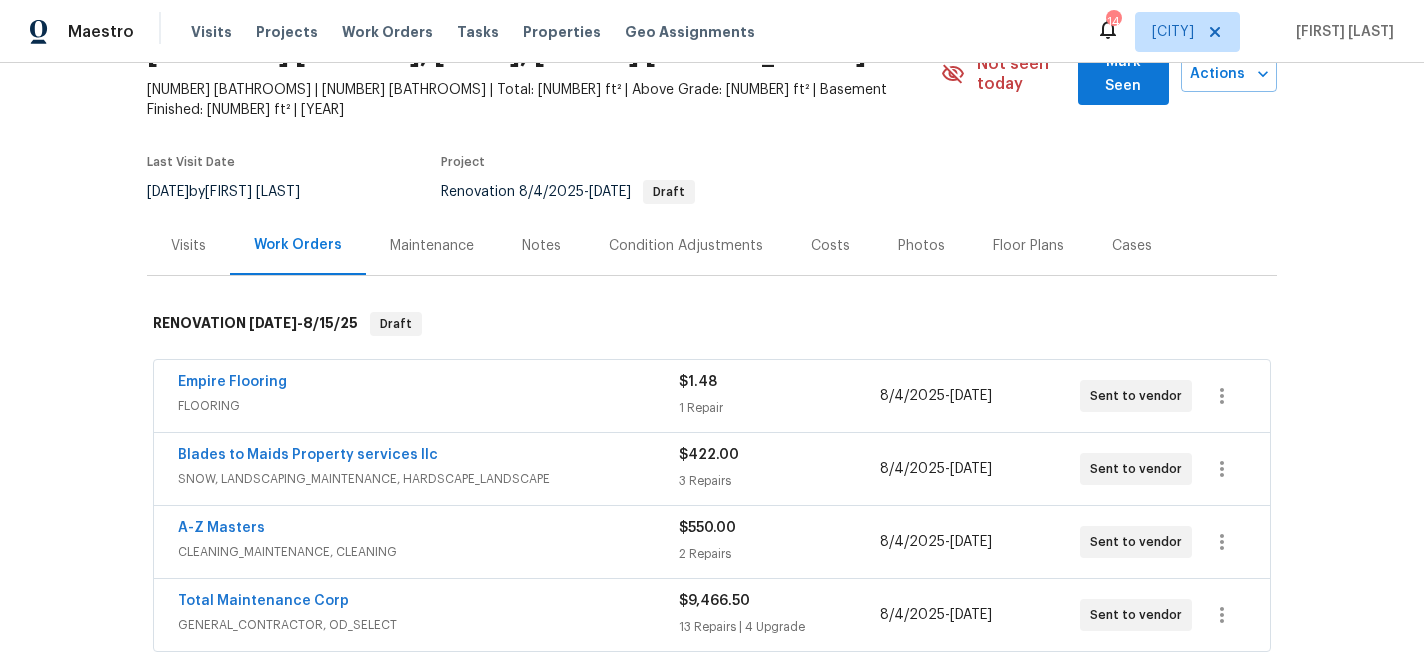 scroll, scrollTop: 0, scrollLeft: 0, axis: both 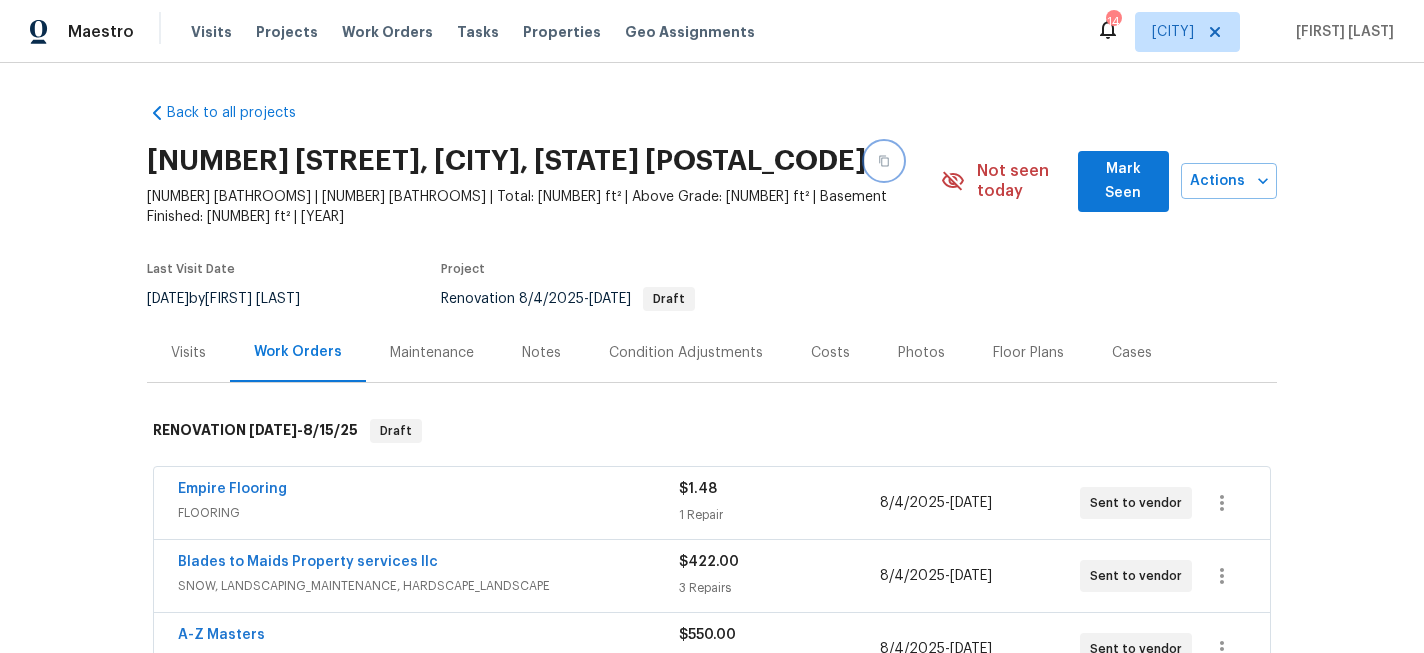 click 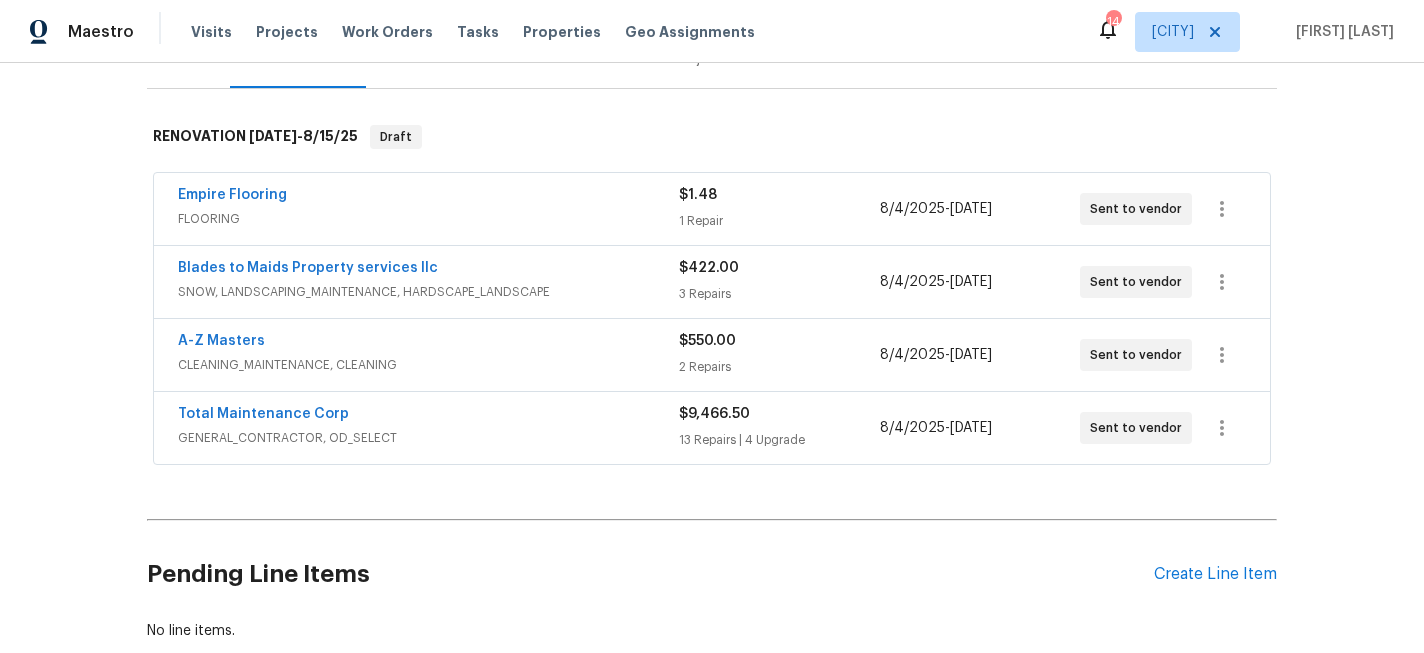 scroll, scrollTop: 300, scrollLeft: 0, axis: vertical 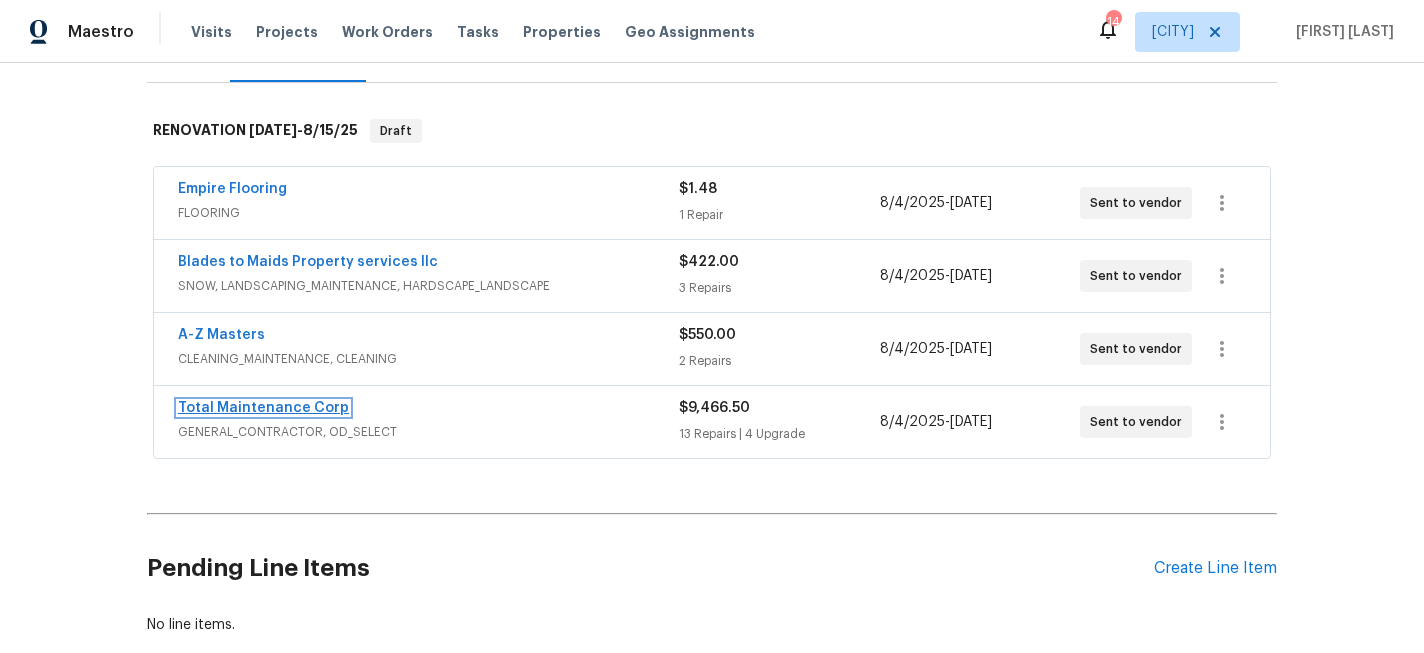 click on "Total Maintenance Corp" at bounding box center [263, 408] 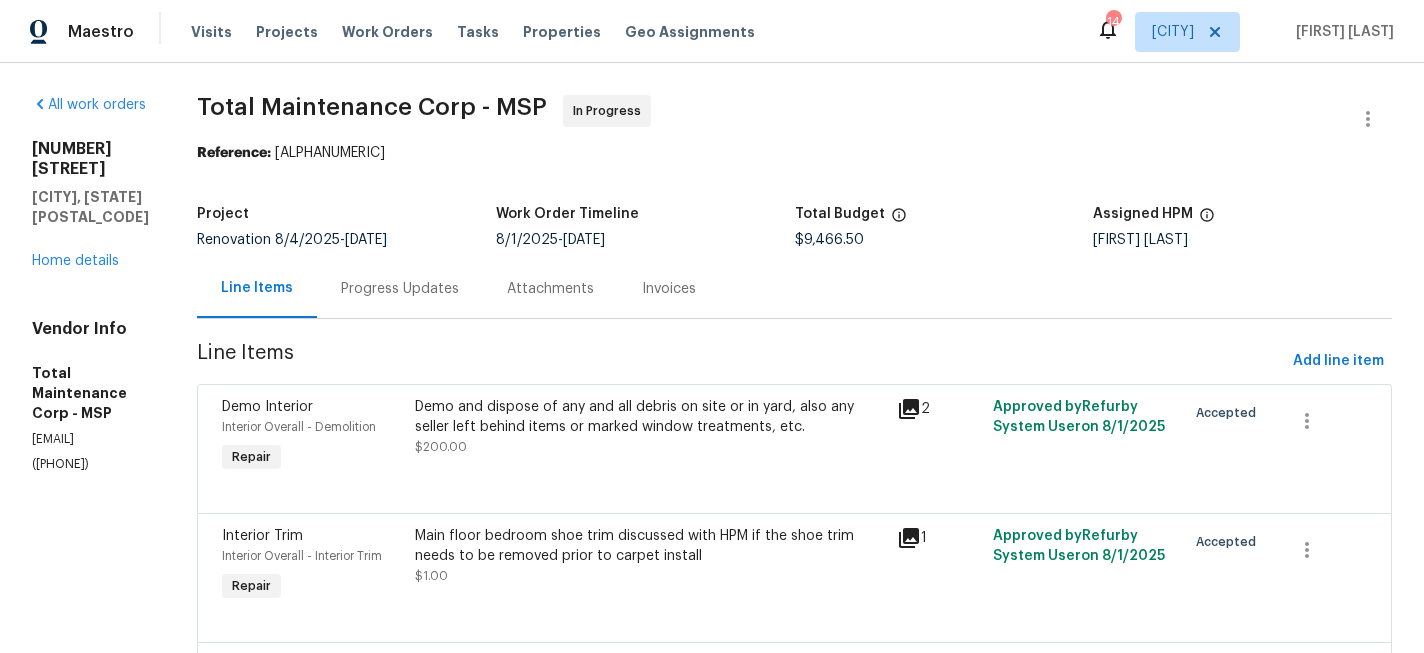 click on "Progress Updates" at bounding box center [400, 289] 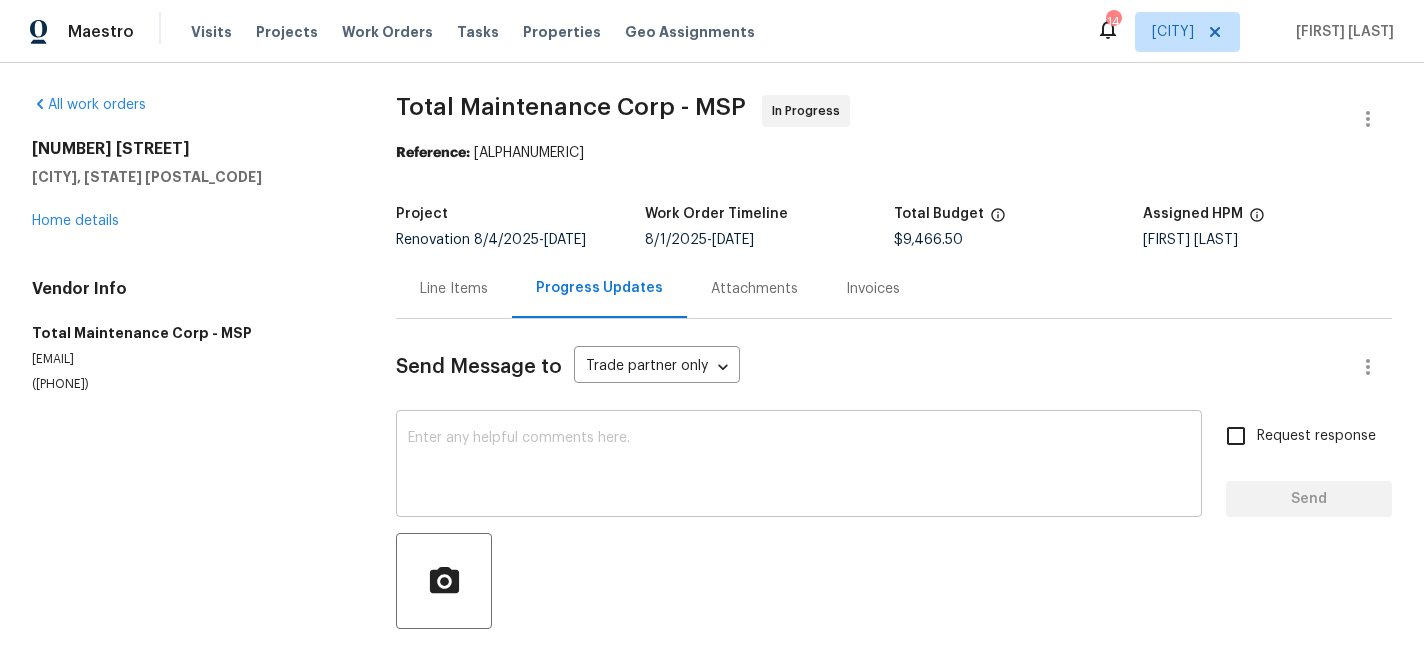 click at bounding box center [799, 466] 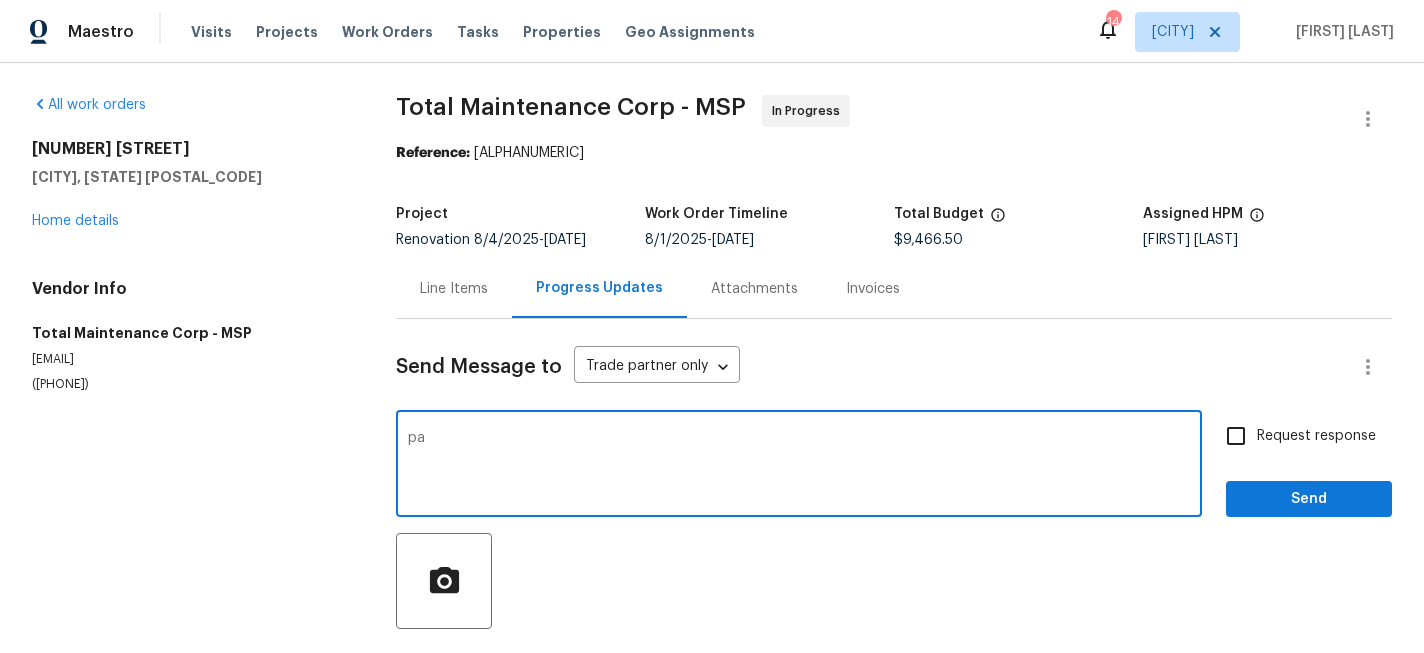 type on "p" 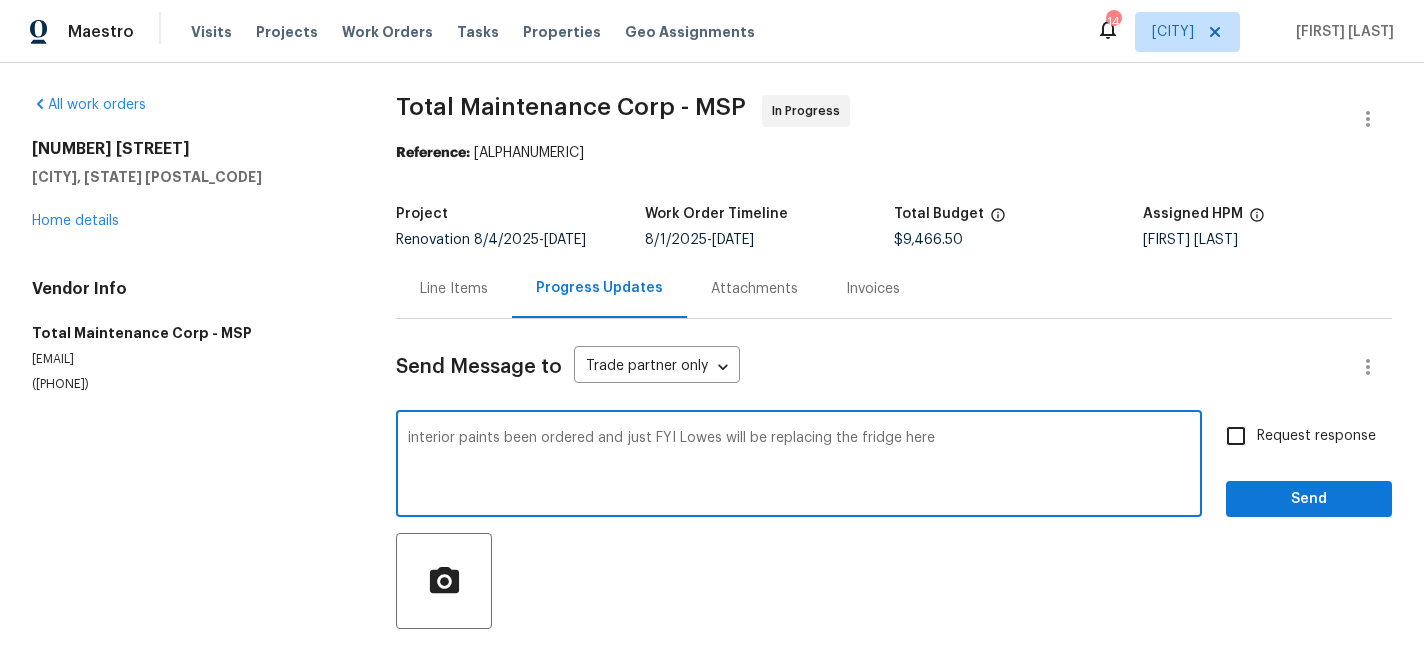 type on "interior paints been ordered and just FYI Lowes will be replacing the fridge here" 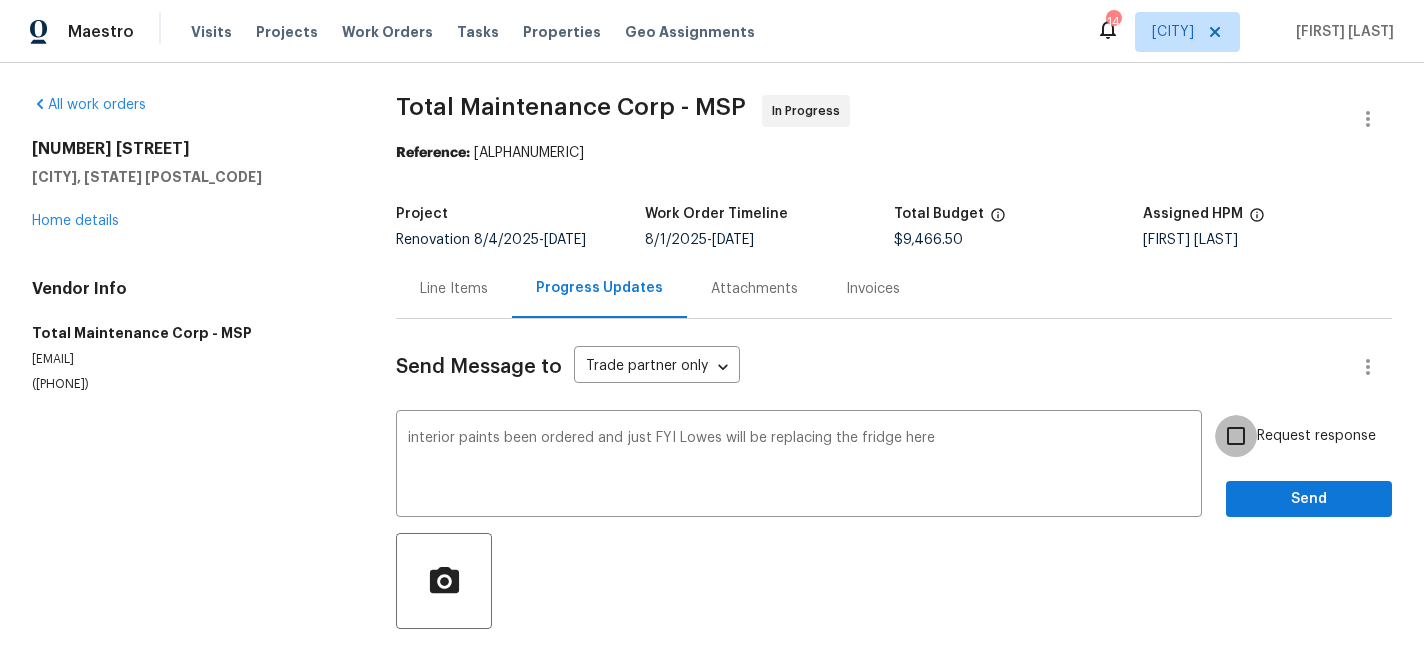 click on "Request response" at bounding box center [1236, 436] 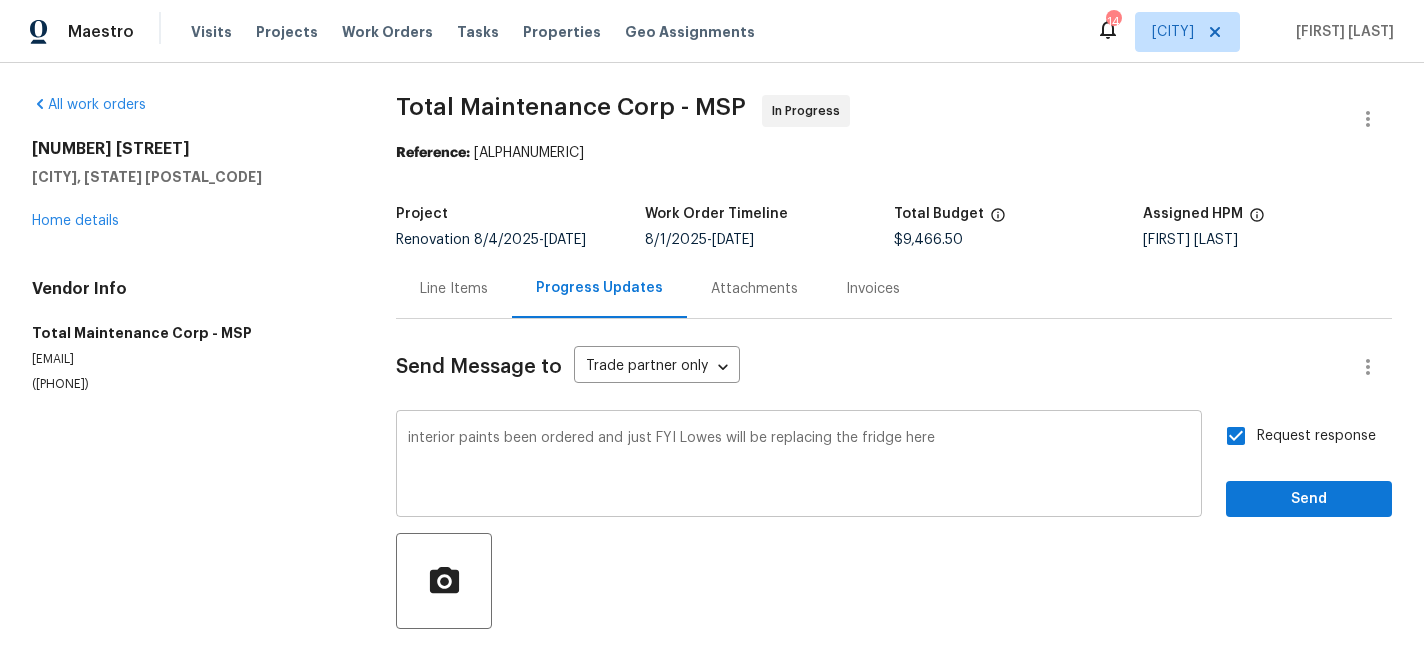 click on "interior paints been ordered and just FYI Lowes will be replacing the fridge here" at bounding box center (799, 466) 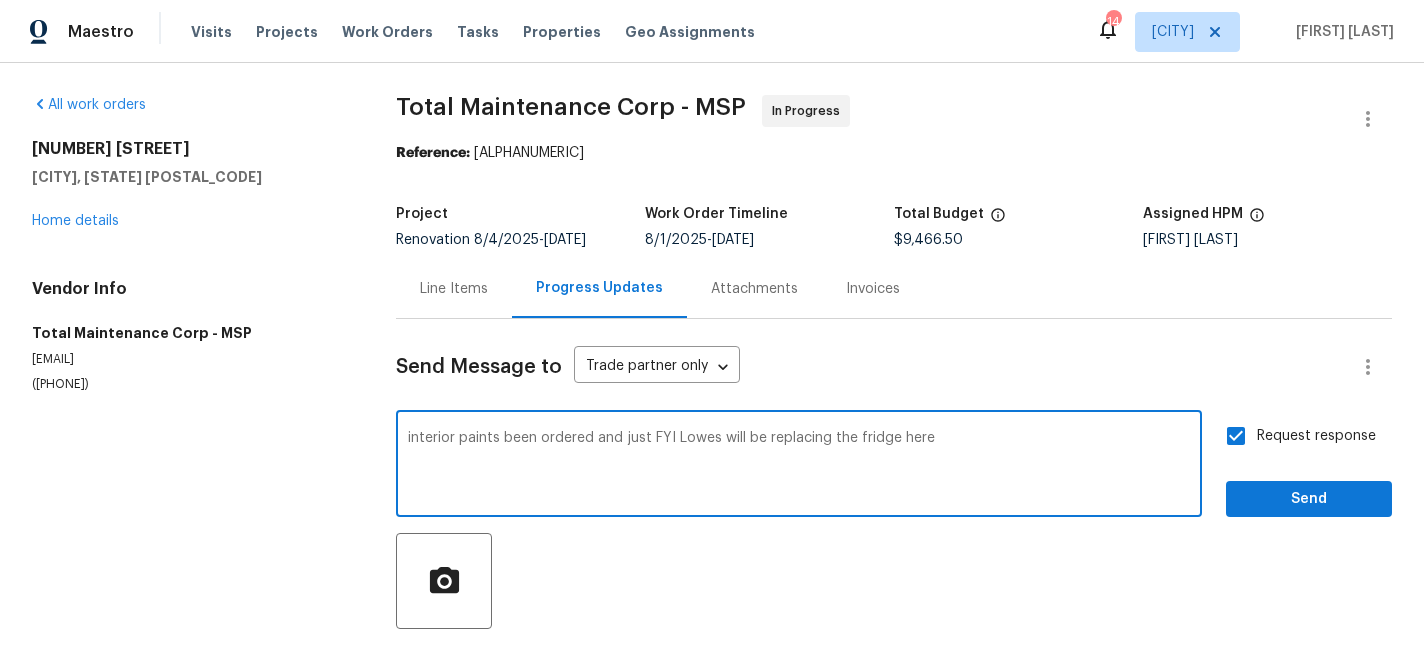 click on "interior paints been ordered and just FYI Lowes will be replacing the fridge here" at bounding box center [799, 466] 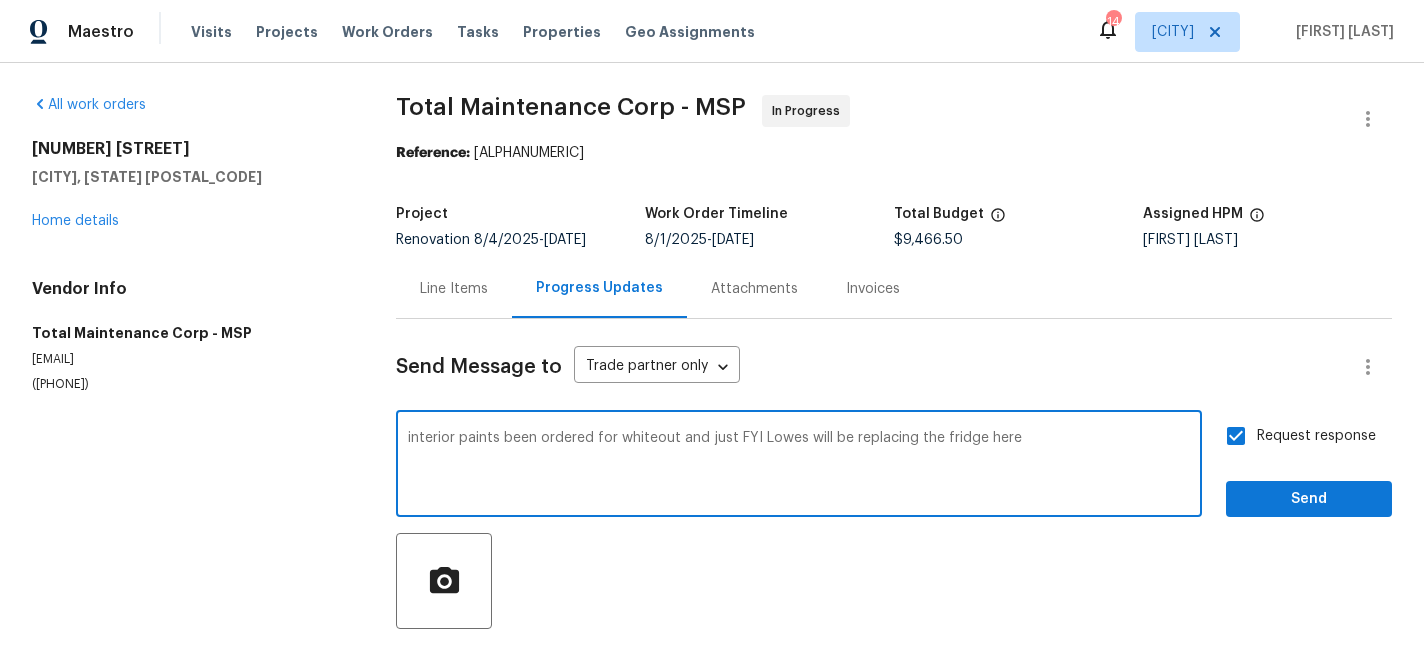 type on "interior paints been ordered for whiteout and just FYI Lowes will be replacing the fridge here" 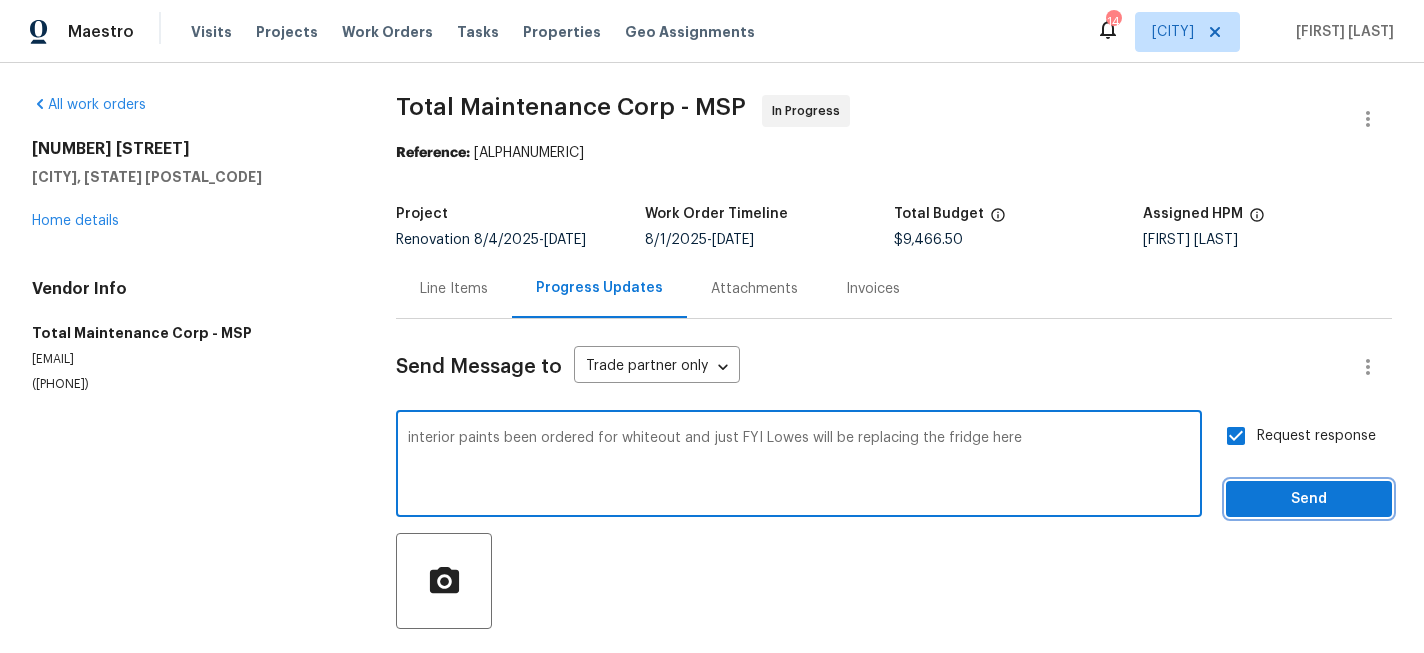 click on "Send" at bounding box center [1309, 499] 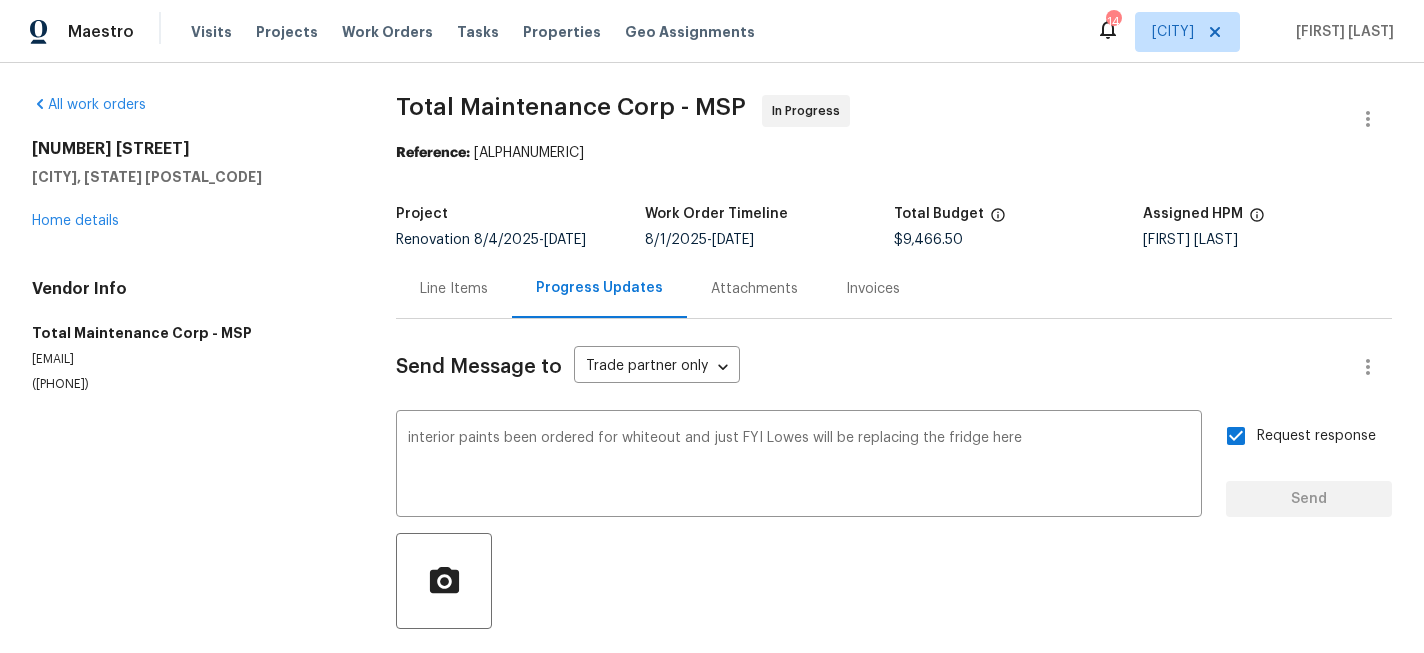 type 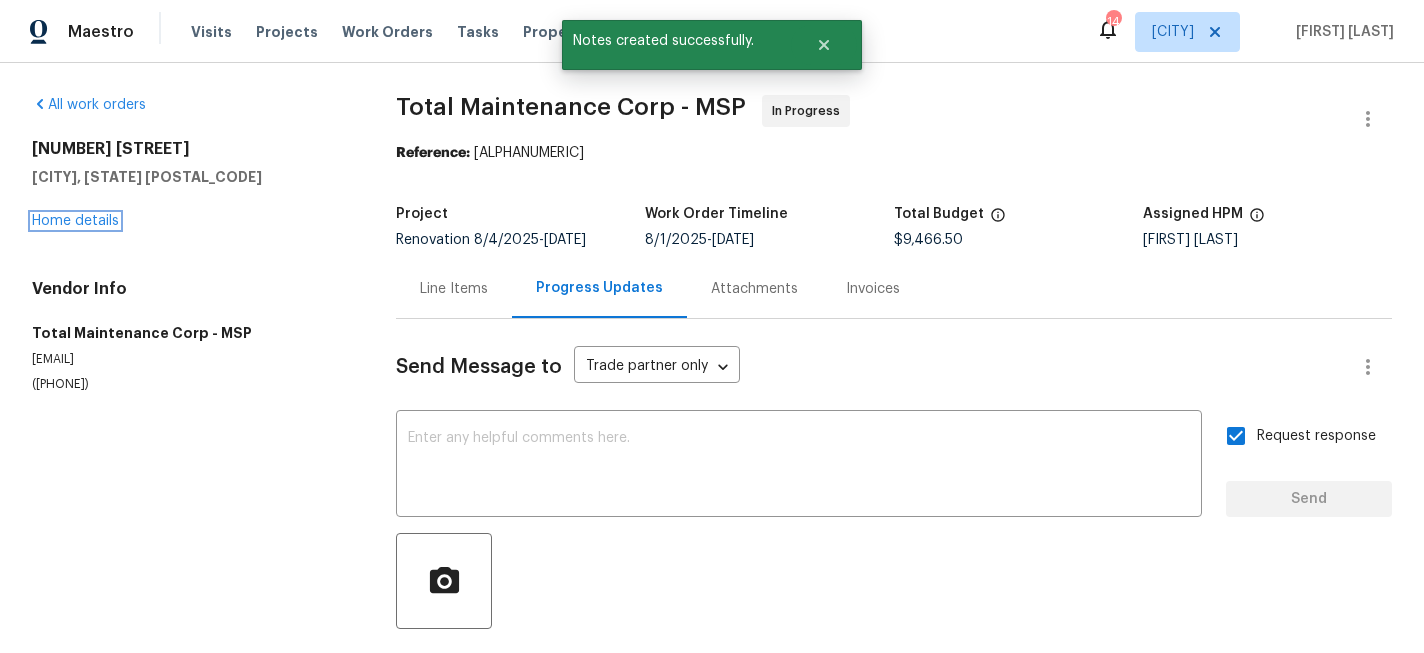 click on "2016 Teton Trl Brooklyn Park, MN 55444 Home details" at bounding box center (190, 185) 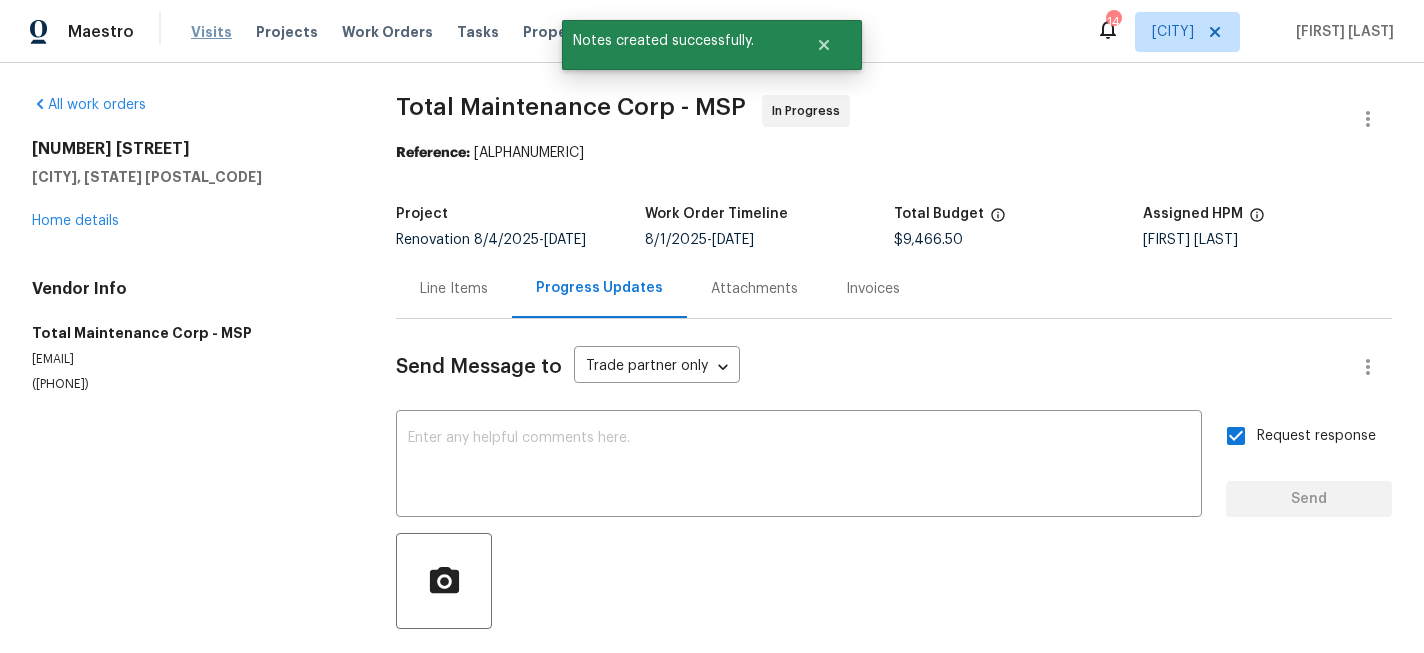 click on "Visits" at bounding box center [211, 32] 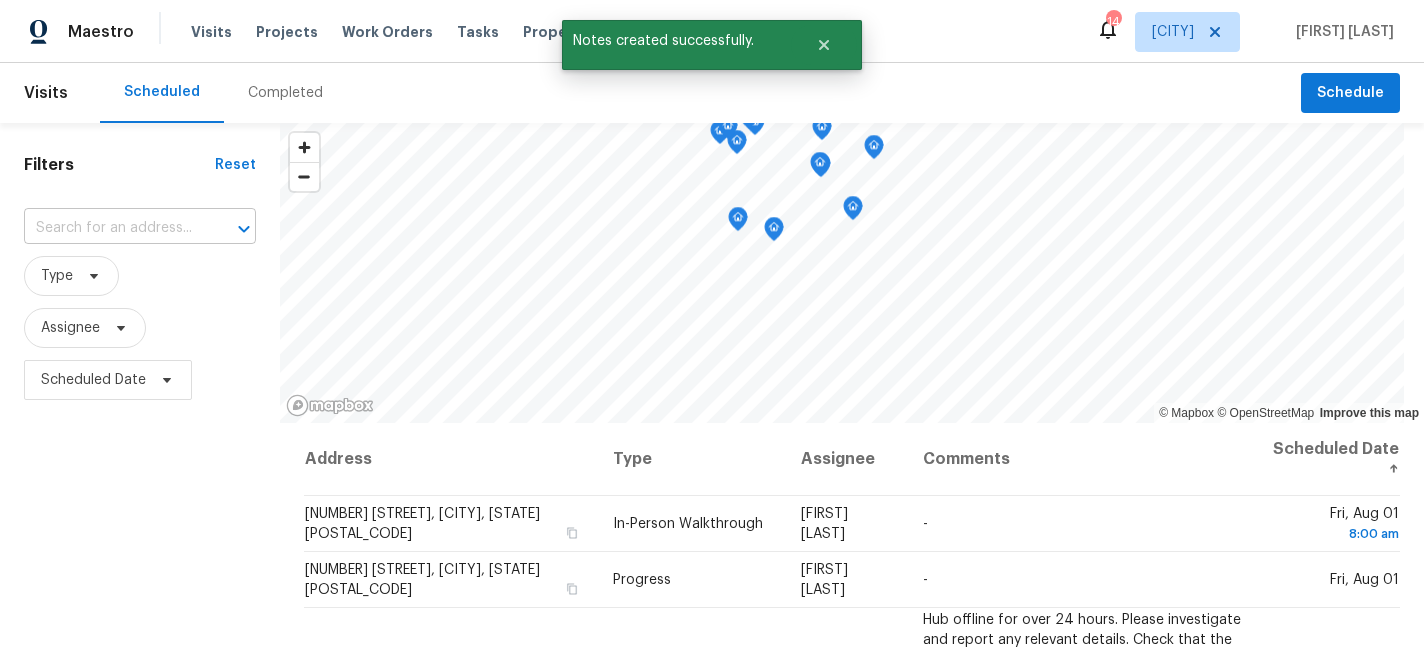 click at bounding box center (112, 228) 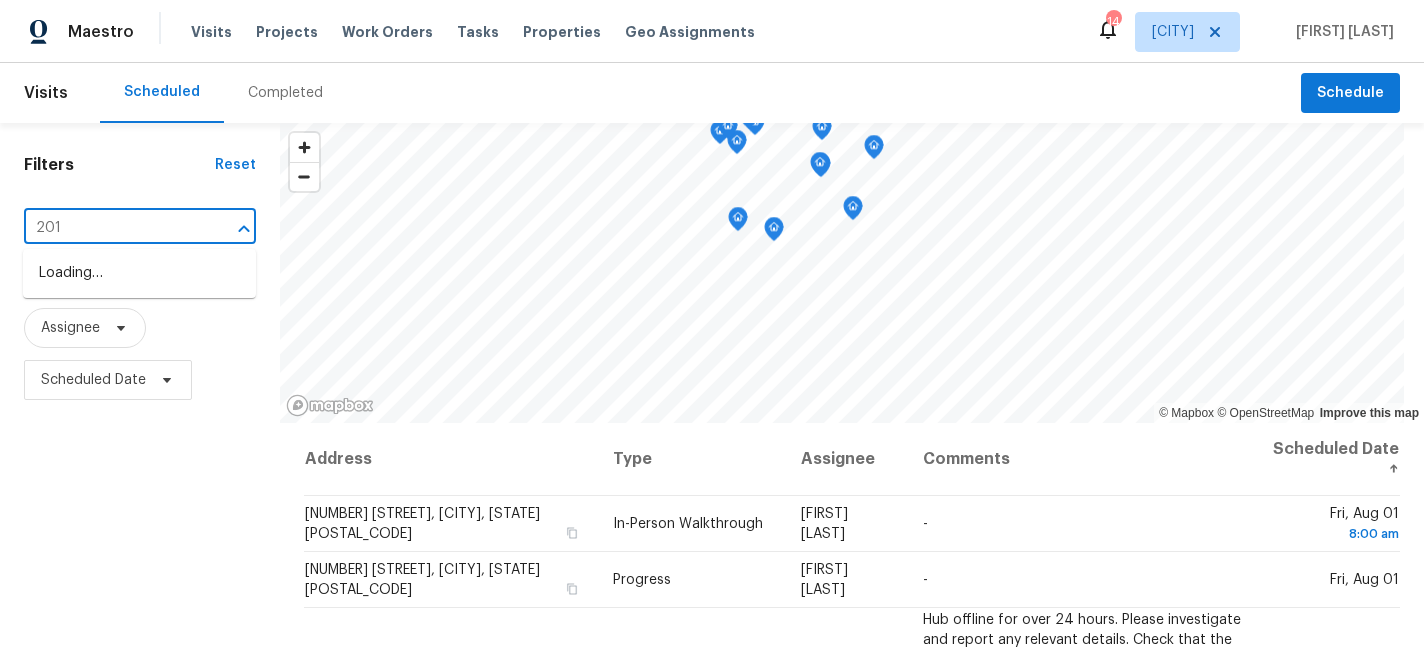 type on "2016" 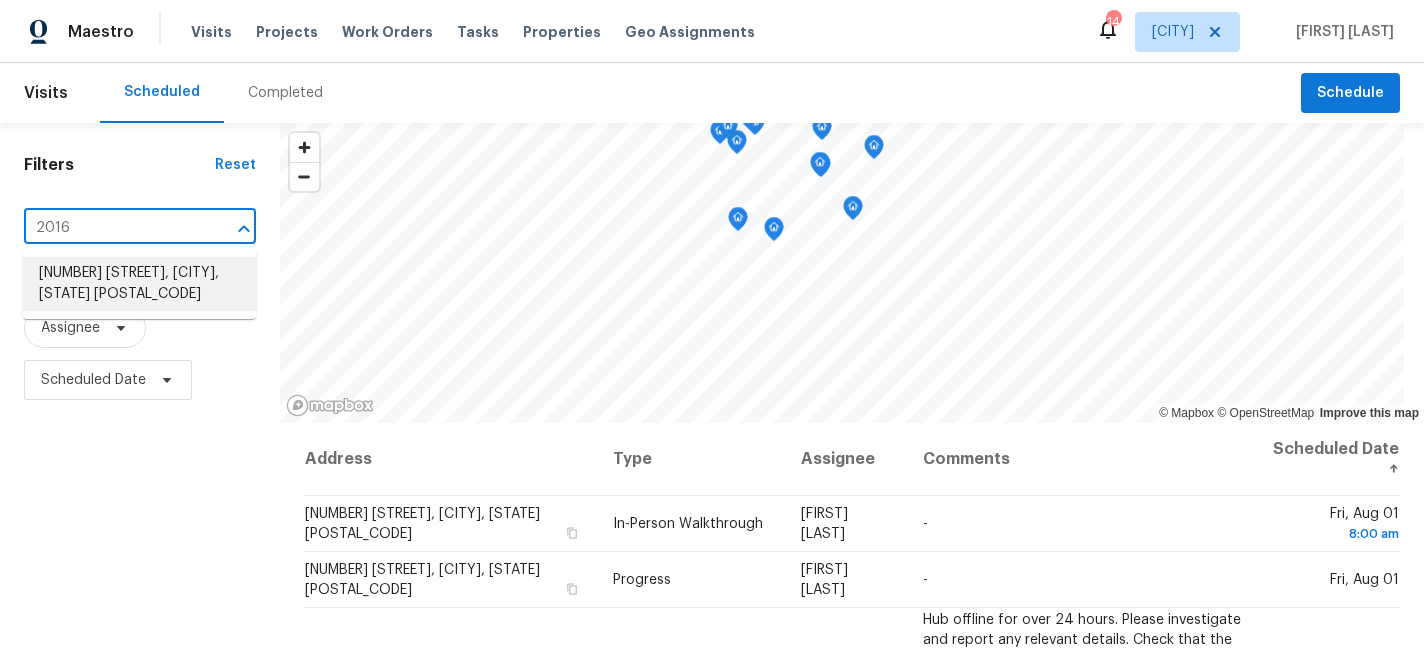click on "[NUMBER] [STREET] [STREET_NAME], [CITY], [STATE] [POSTAL_CODE]" at bounding box center (139, 284) 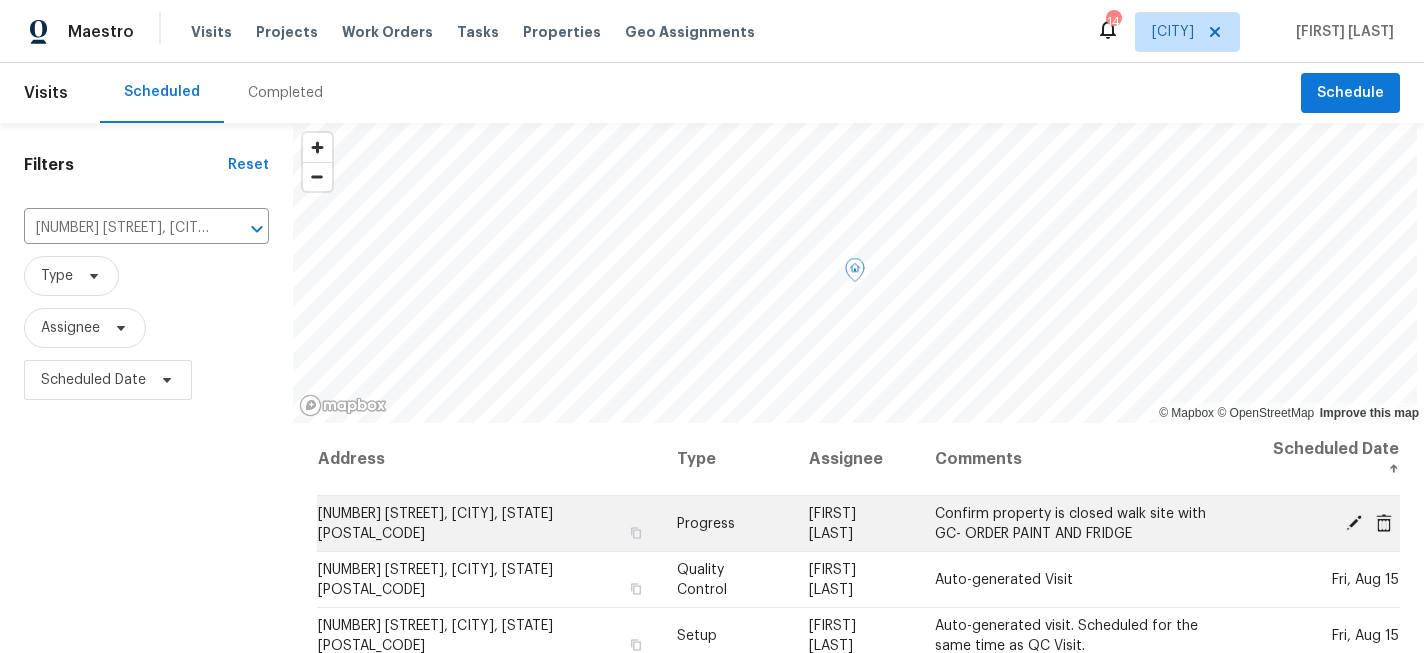 click on "[NUMBER] [STREET] [STREET_NAME], [CITY], [STATE] [POSTAL_CODE]" at bounding box center (489, 524) 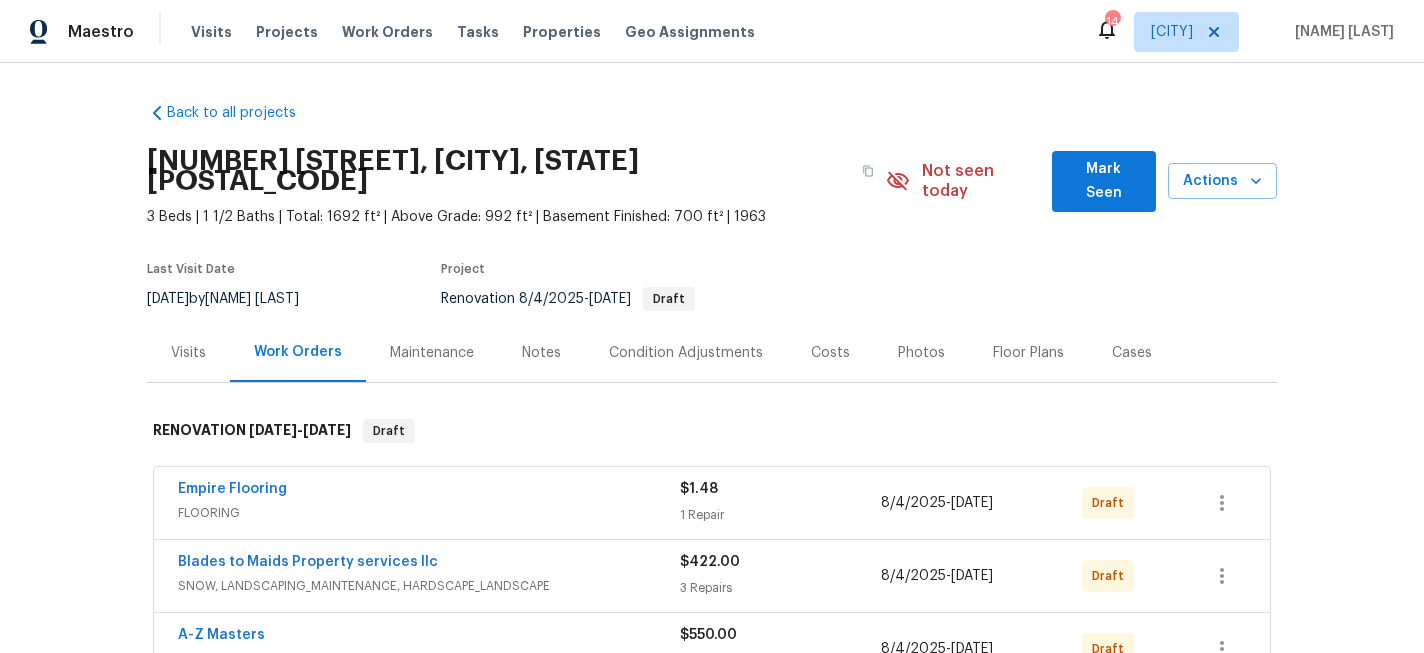scroll, scrollTop: 0, scrollLeft: 0, axis: both 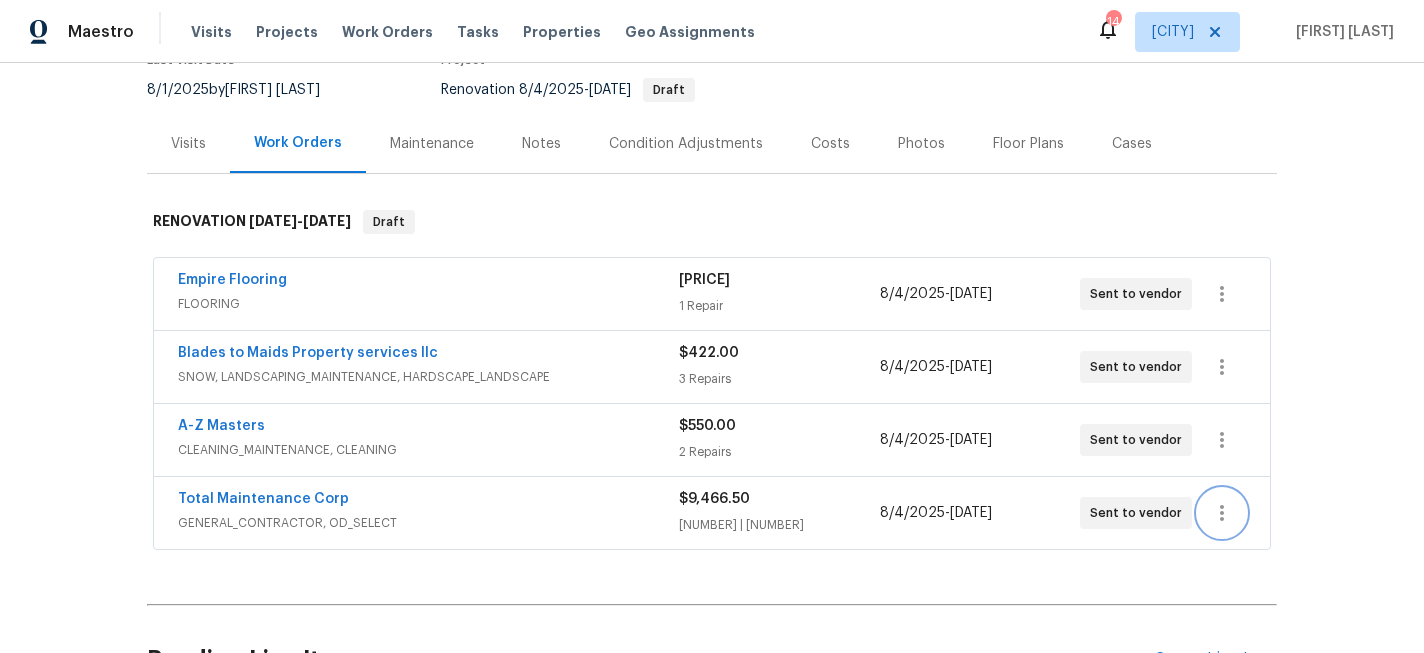 click 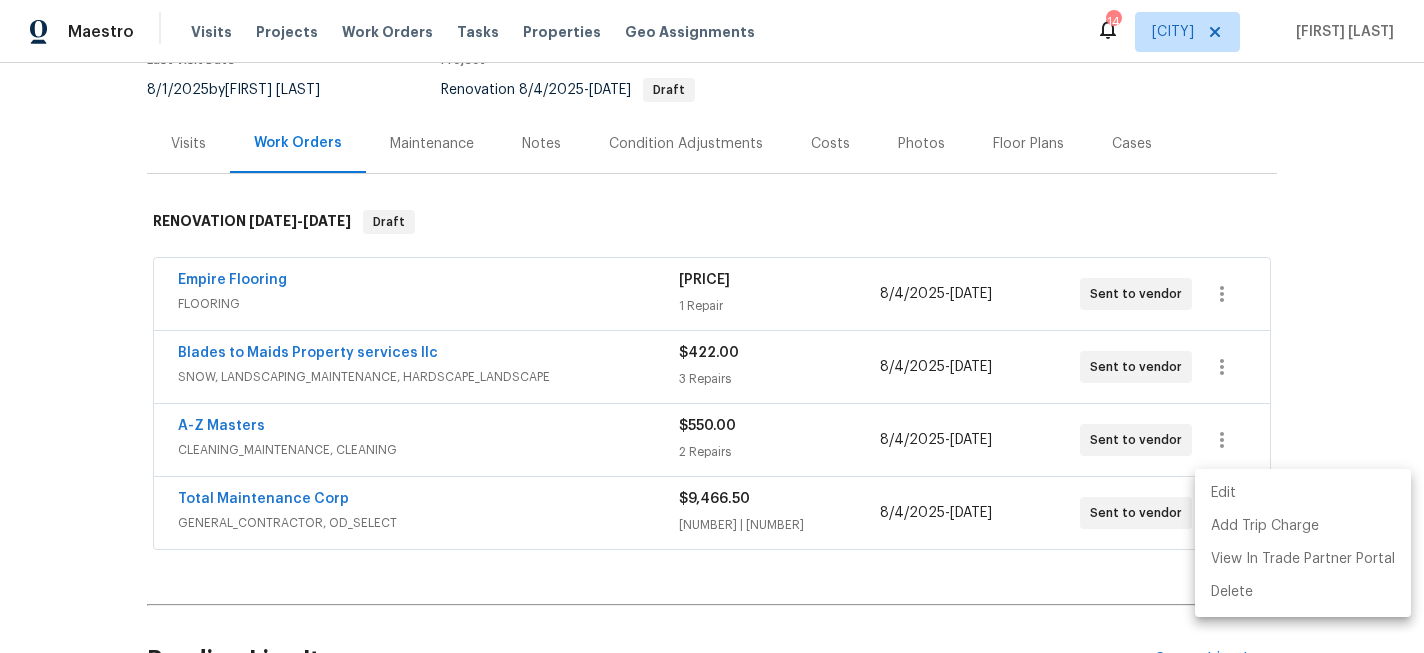 click on "Edit" at bounding box center [1303, 493] 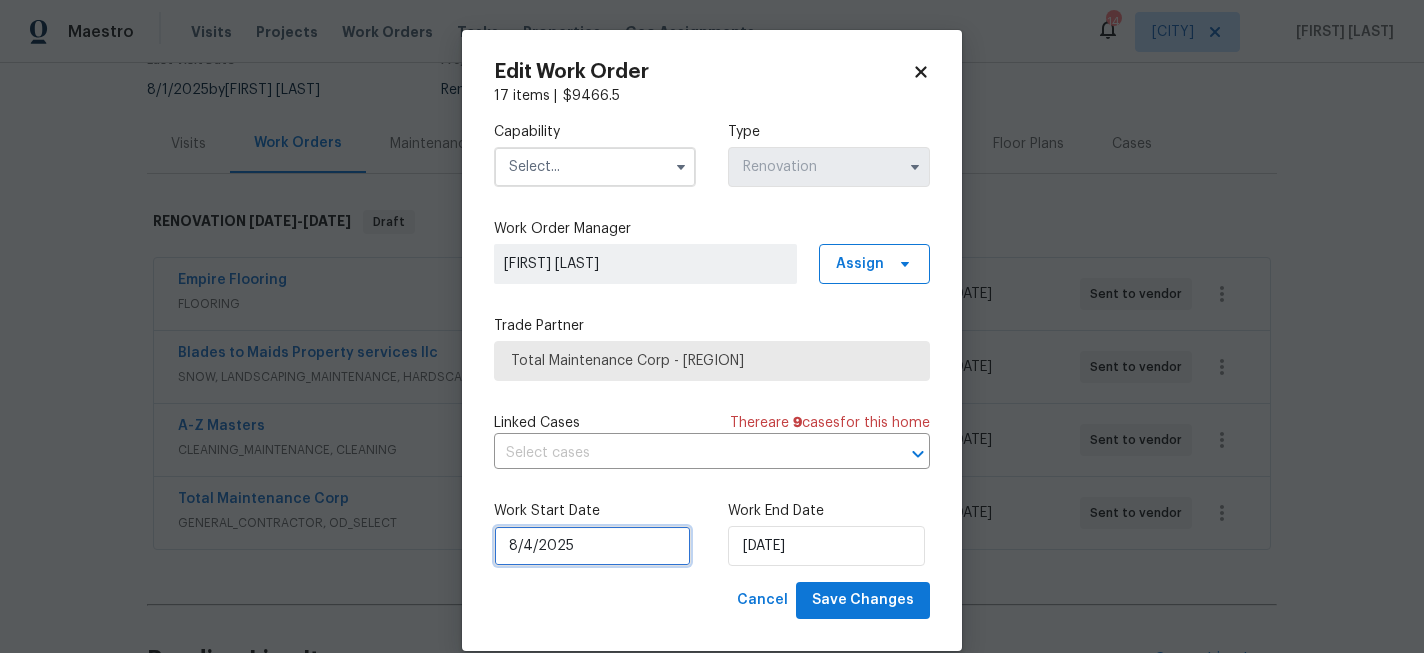 click on "8/4/2025" at bounding box center (592, 546) 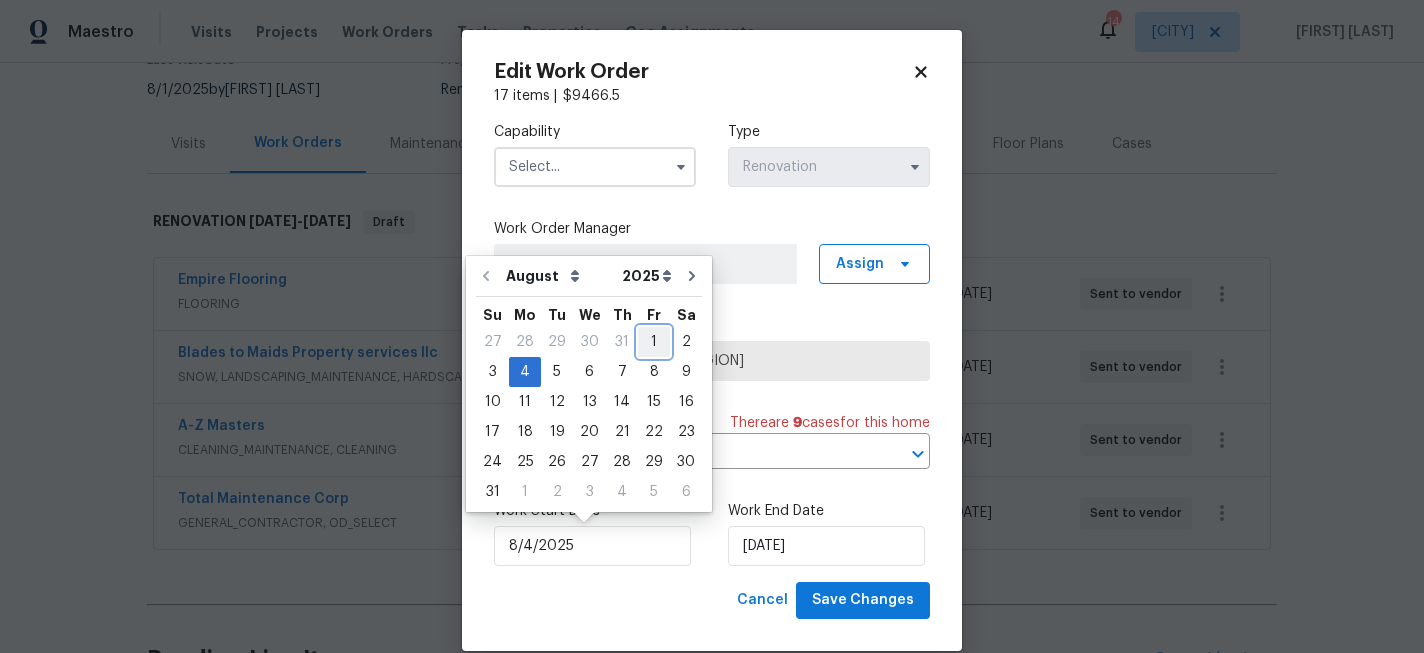 click on "1" at bounding box center (654, 342) 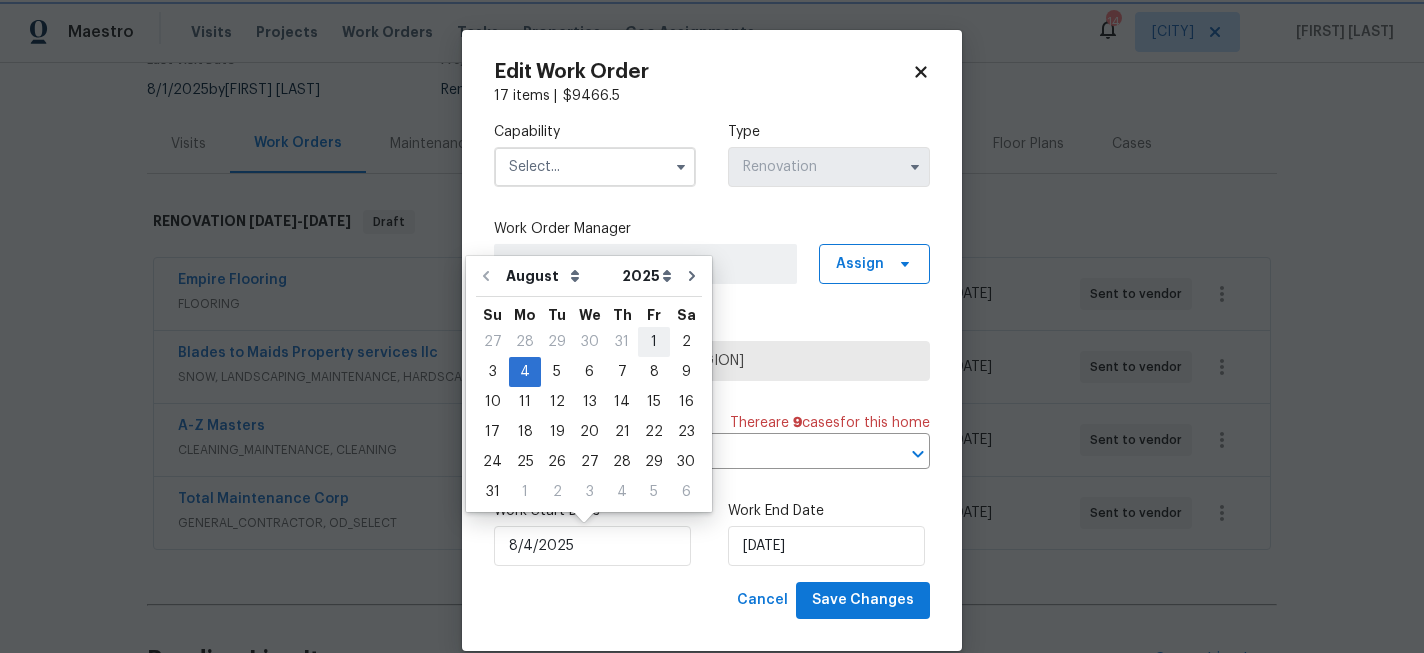 type on "8/1/2025" 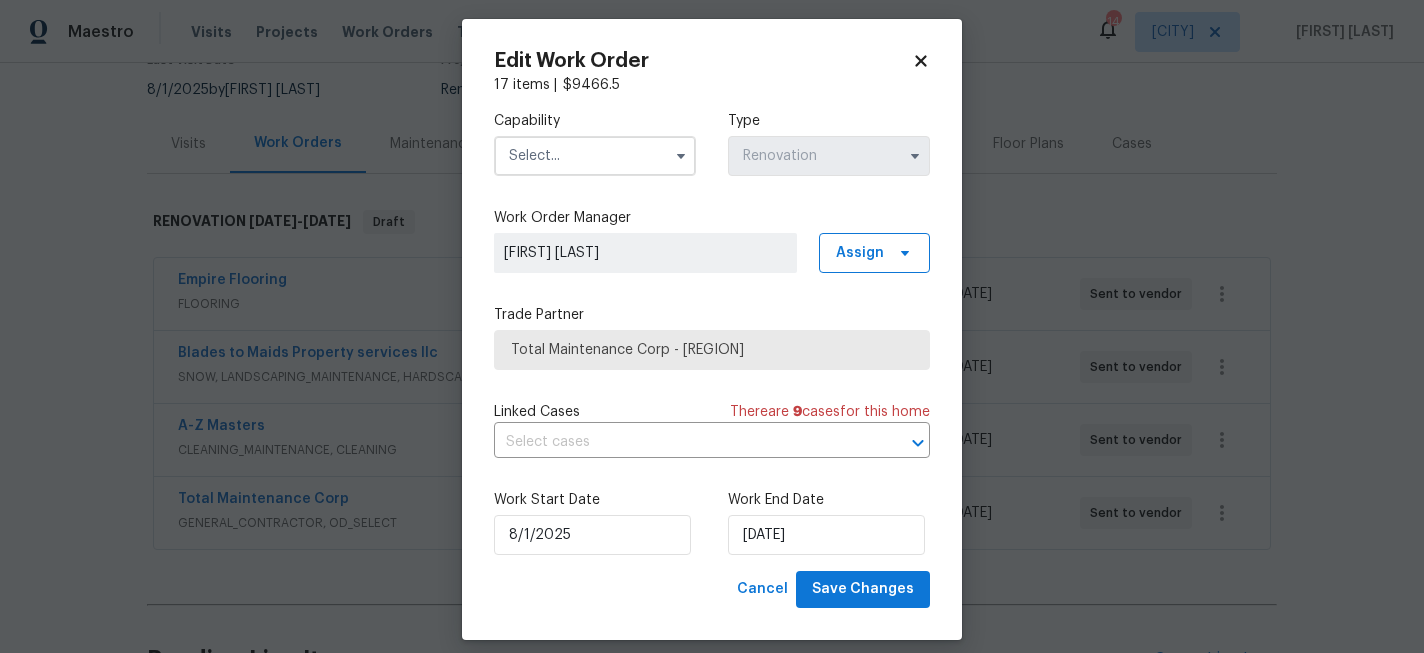scroll, scrollTop: 13, scrollLeft: 0, axis: vertical 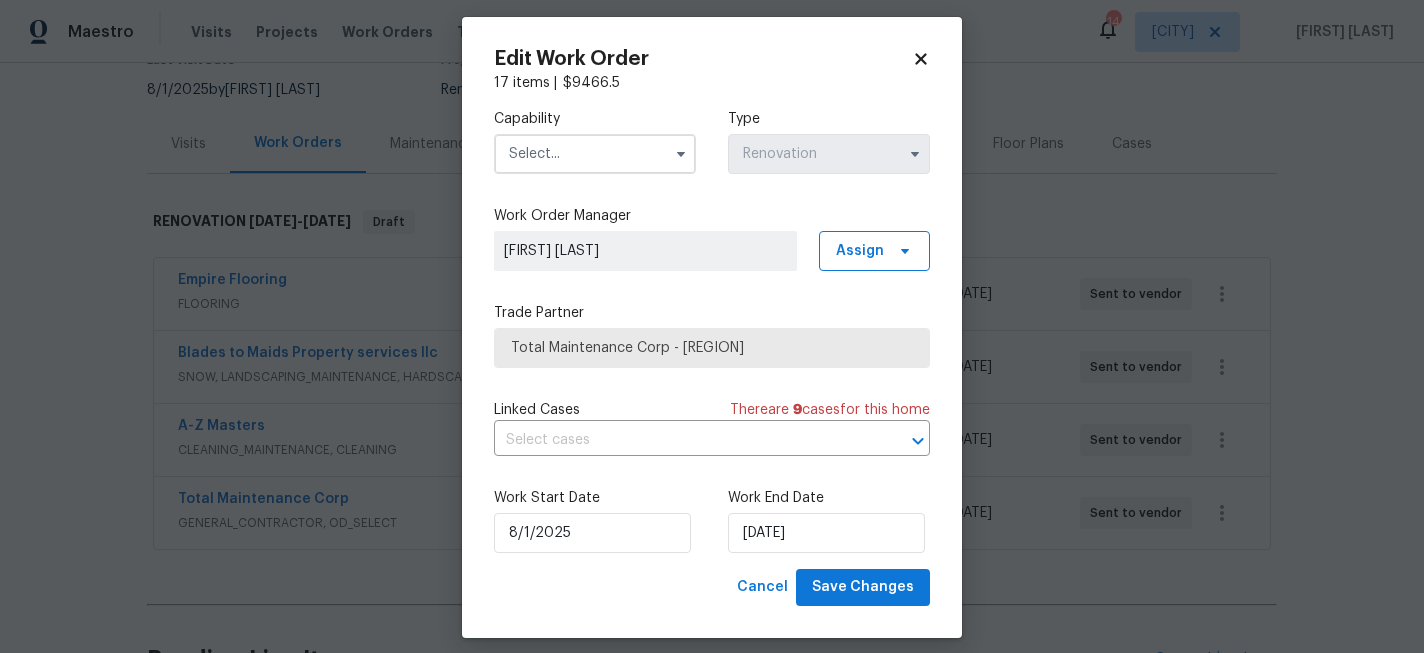 click at bounding box center (681, 154) 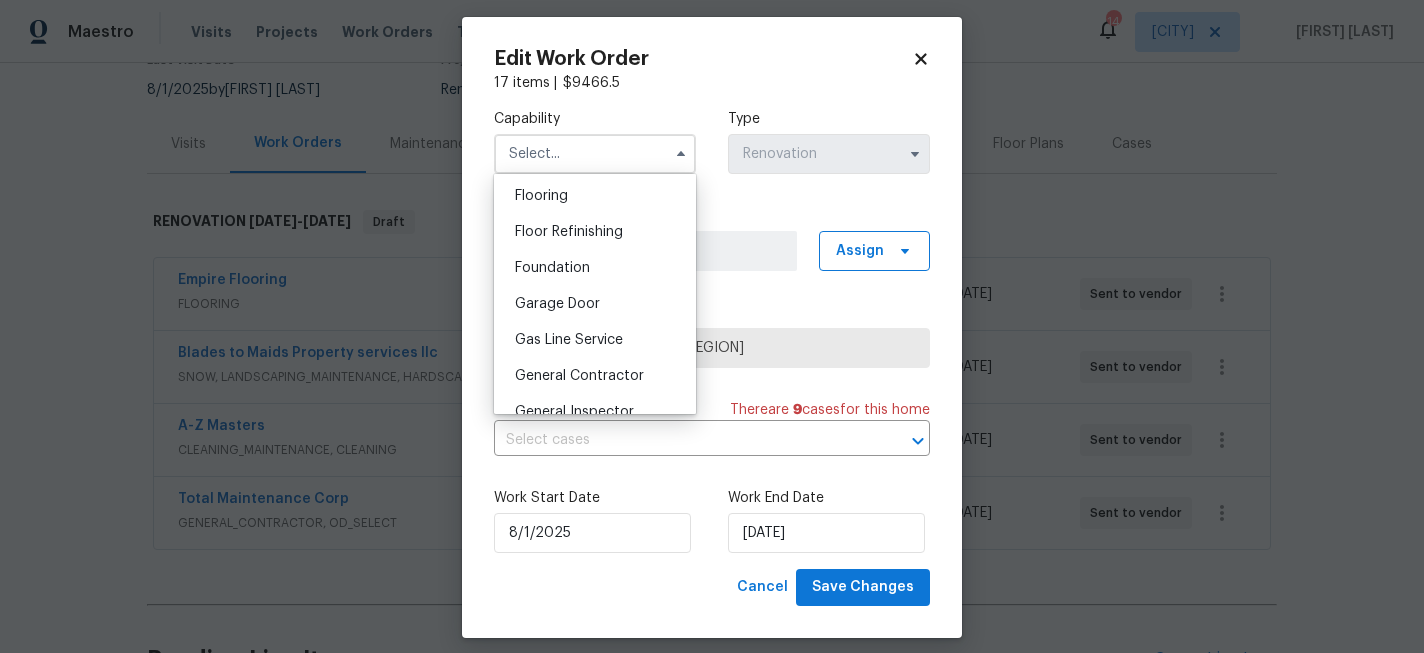 scroll, scrollTop: 783, scrollLeft: 0, axis: vertical 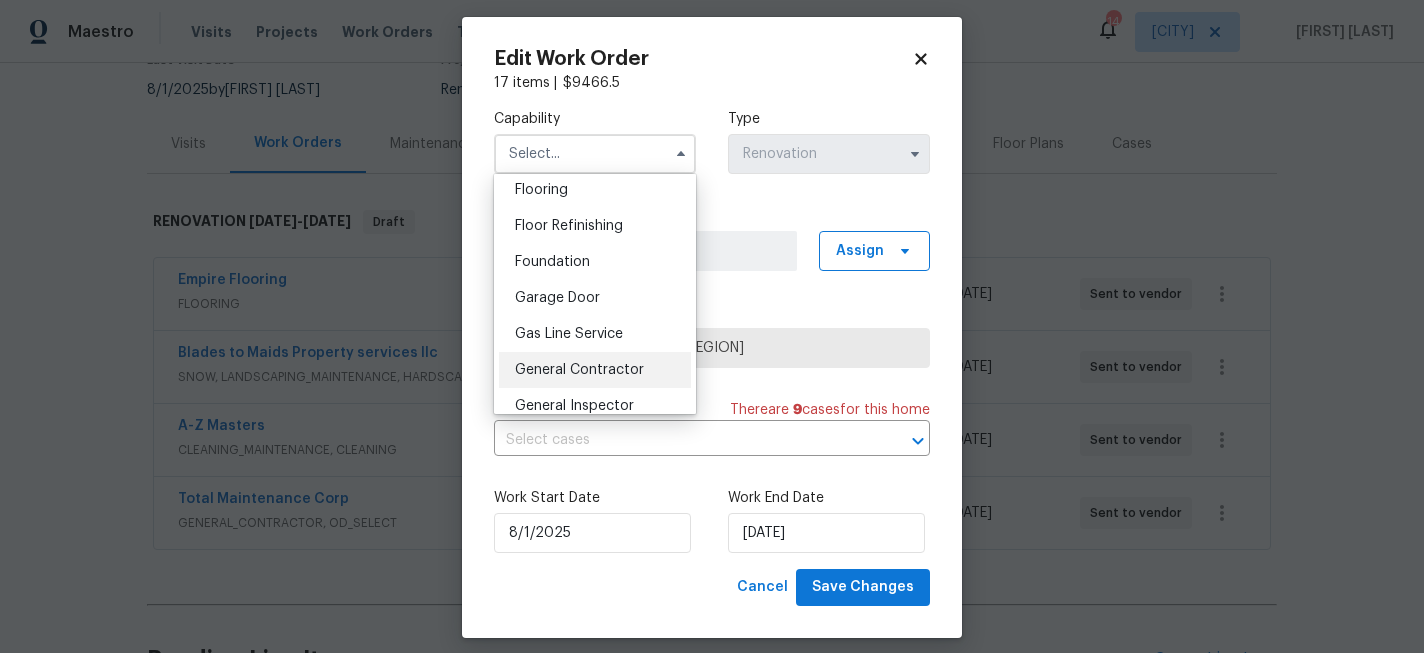 click on "General Contractor" at bounding box center [579, 370] 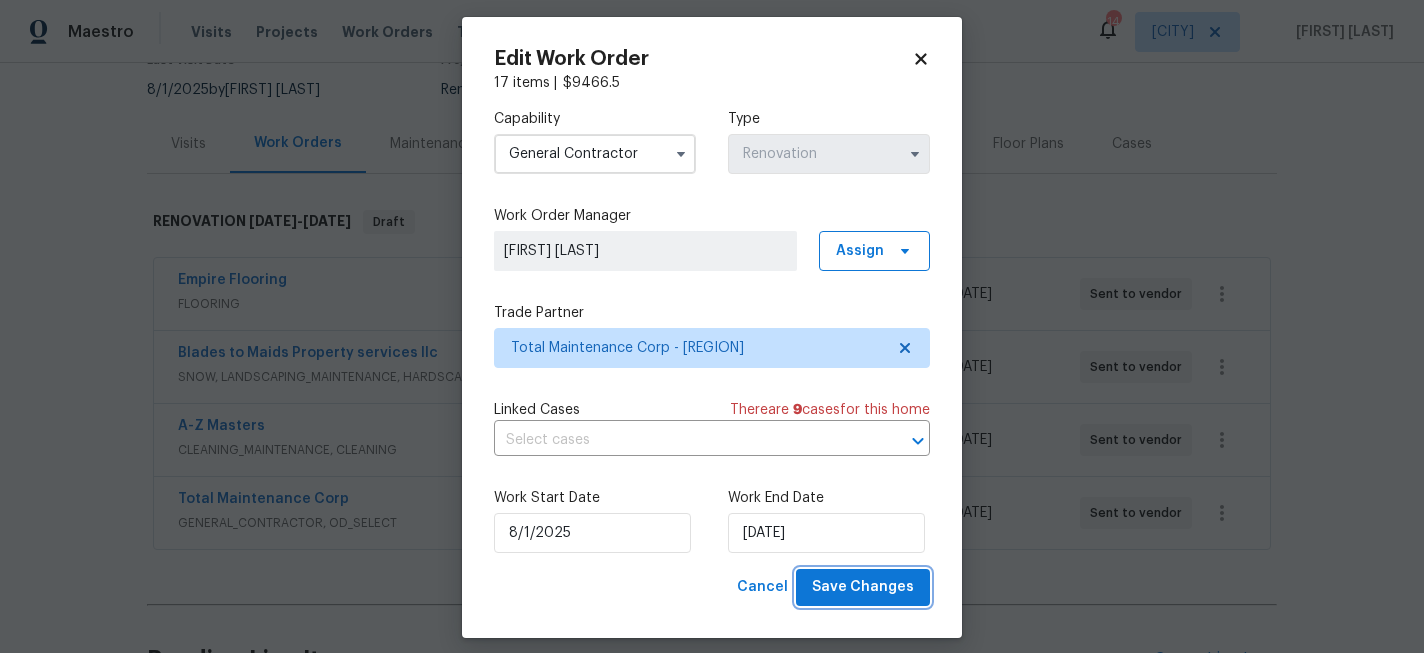 click on "Save Changes" at bounding box center (863, 587) 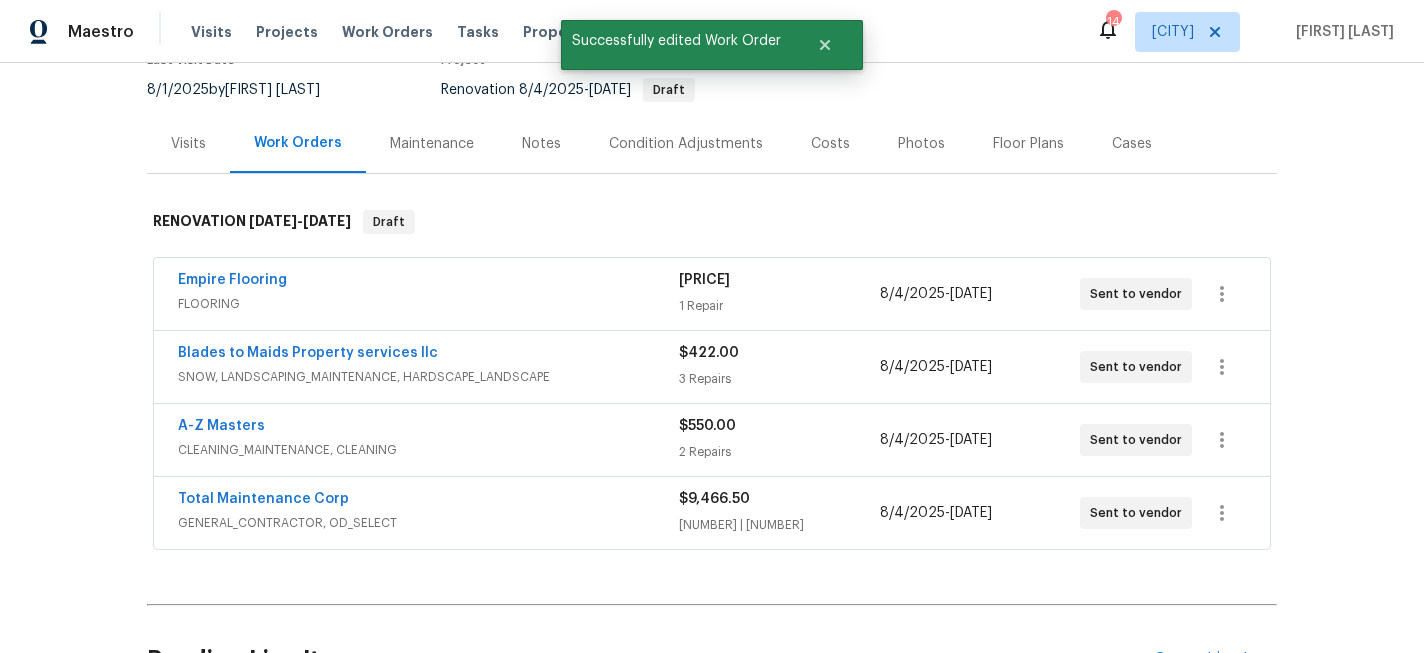 scroll, scrollTop: 0, scrollLeft: 0, axis: both 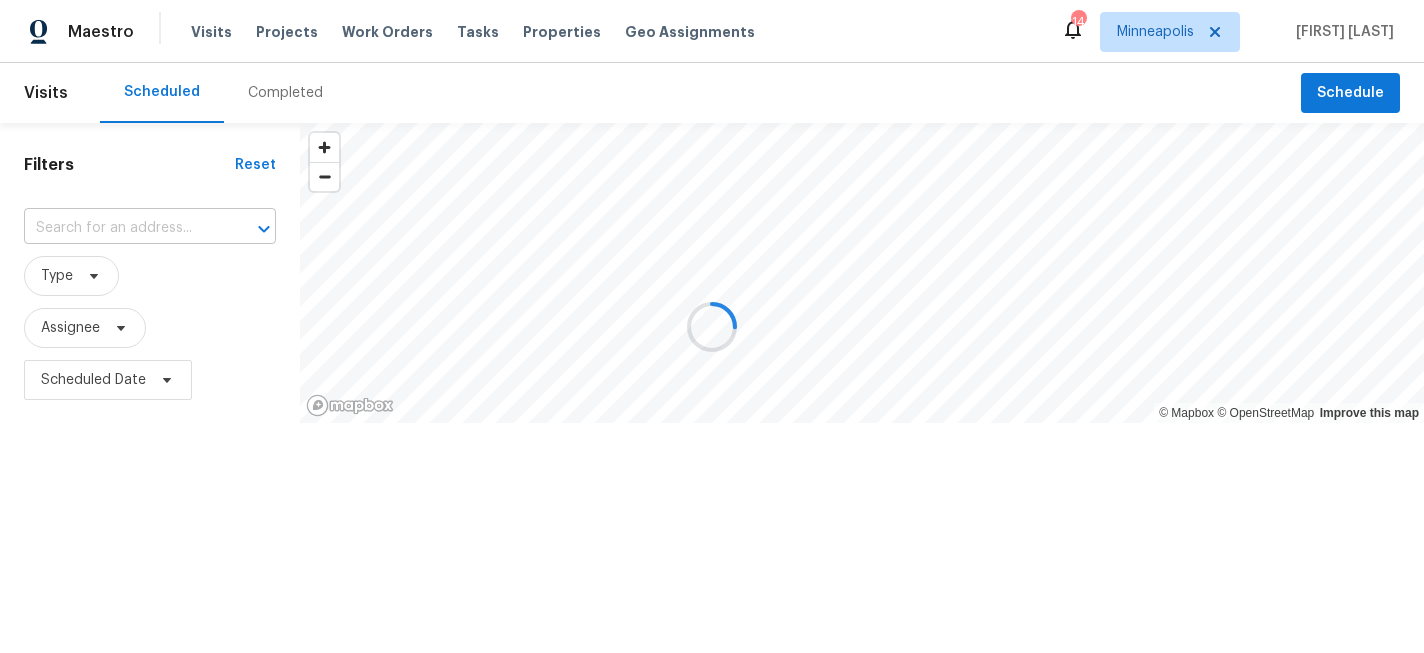 click at bounding box center [122, 228] 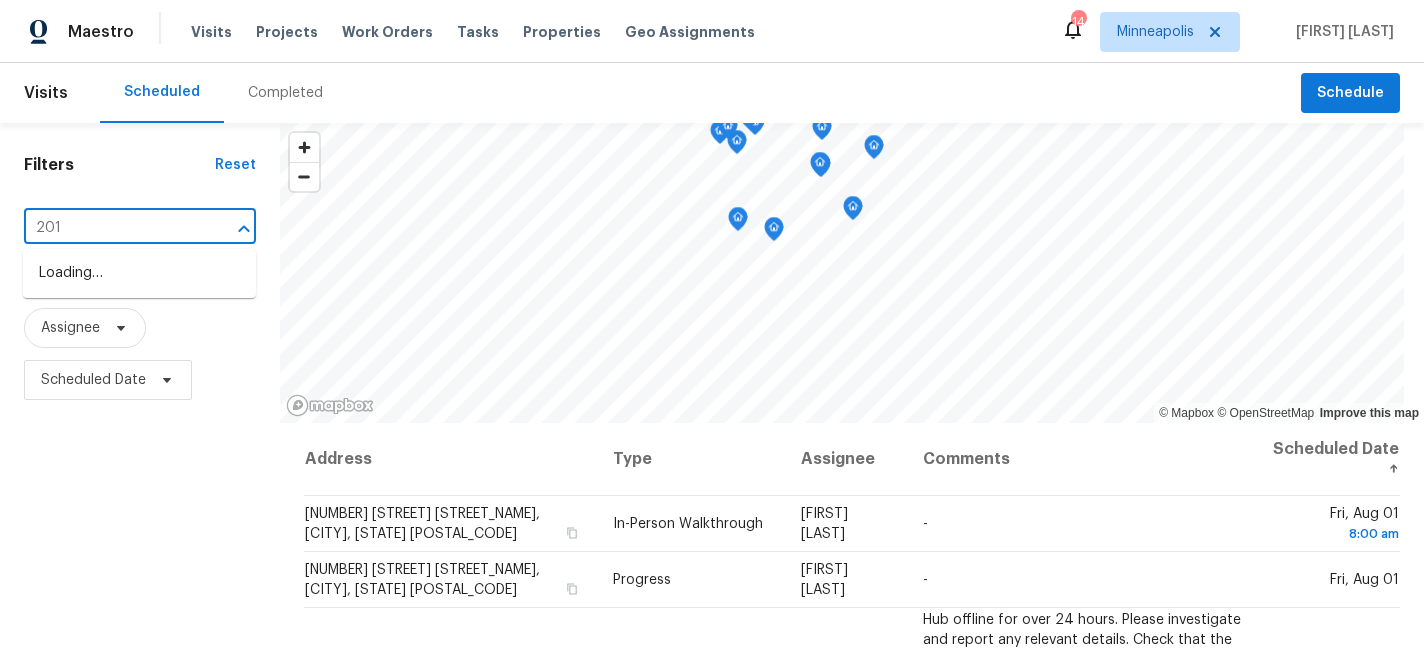 type on "2016" 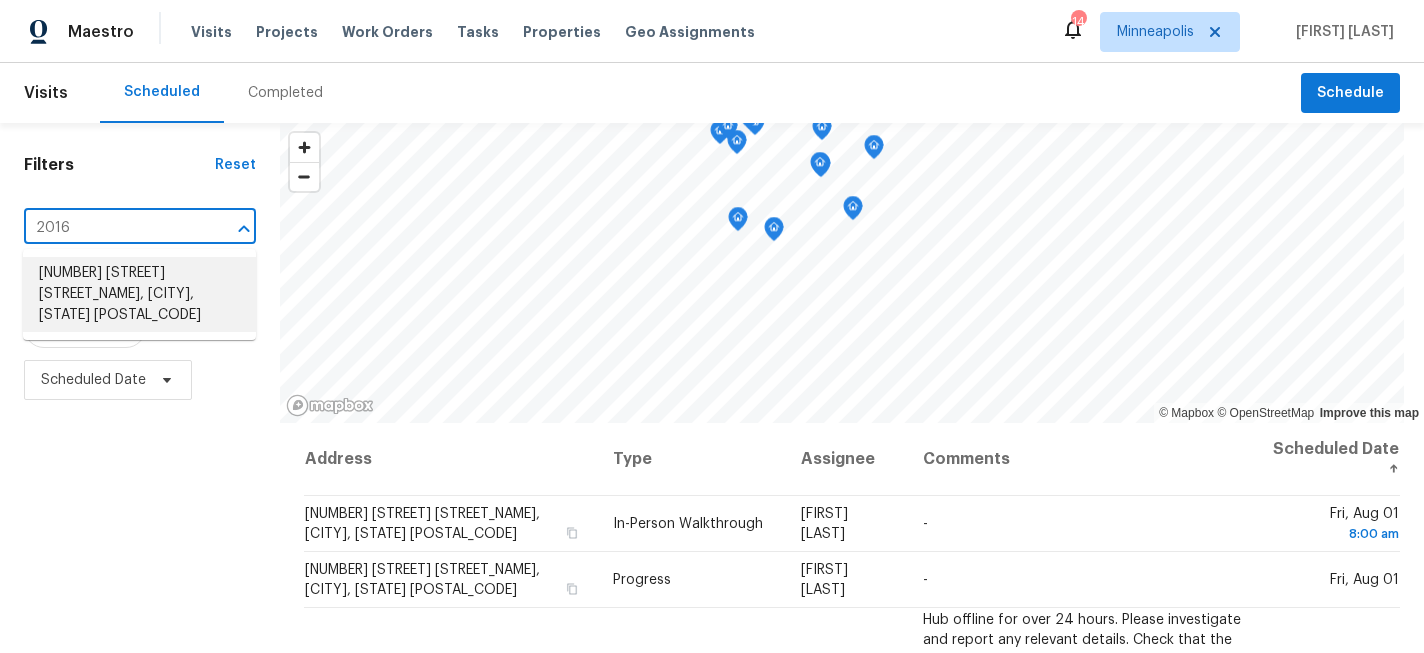 click on "[NUMBER] [STREET] [STREET_NAME], [CITY], [STATE] [POSTAL_CODE]" at bounding box center (139, 294) 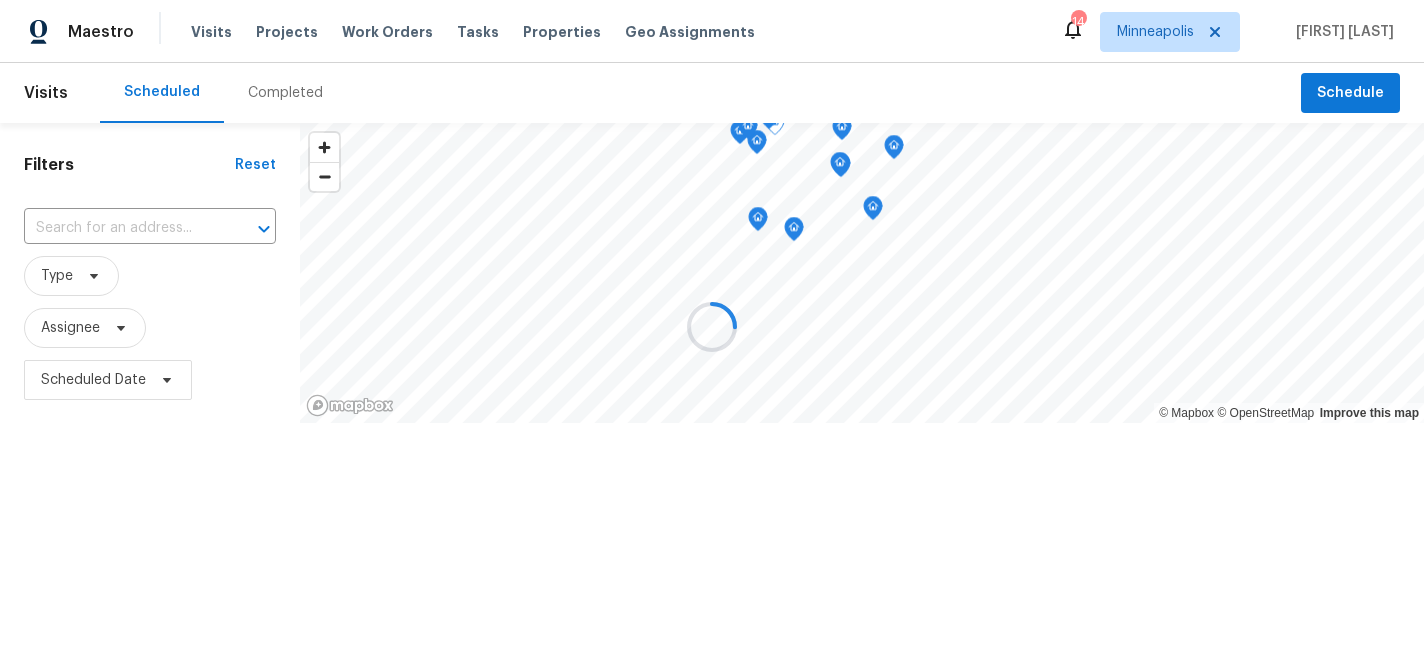 click at bounding box center (712, 326) 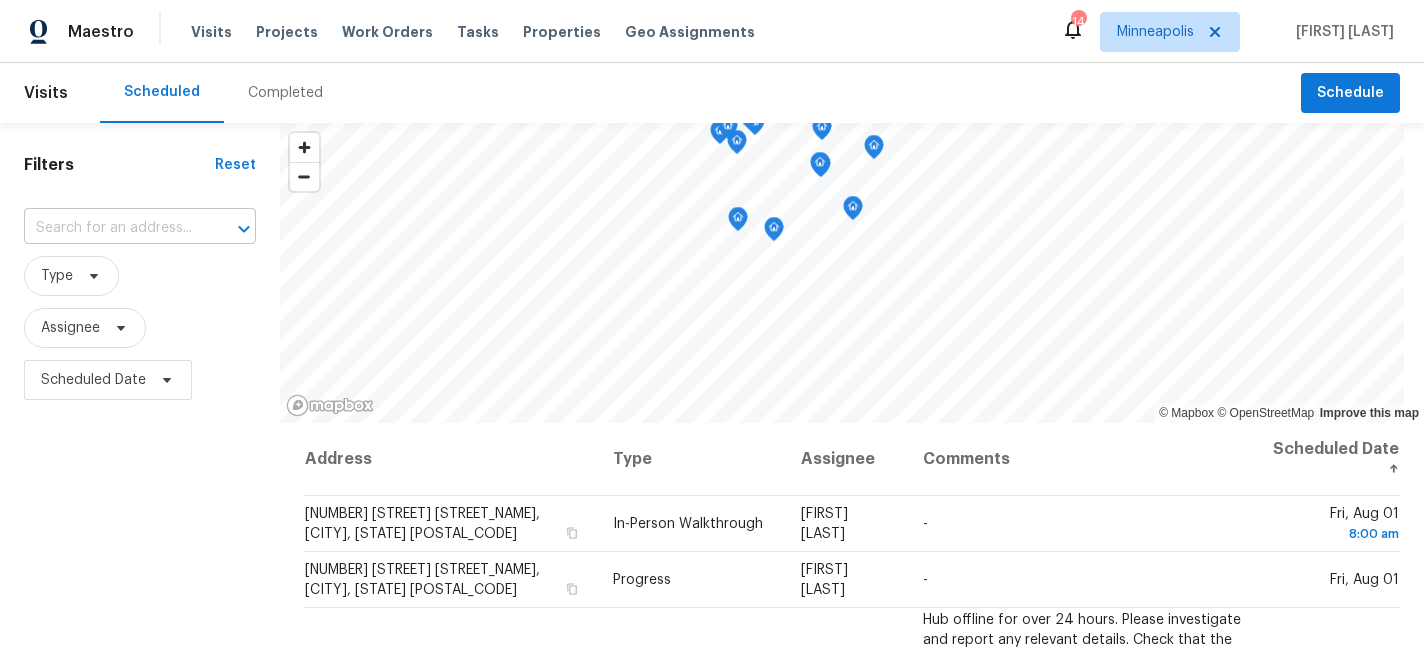 click at bounding box center (112, 228) 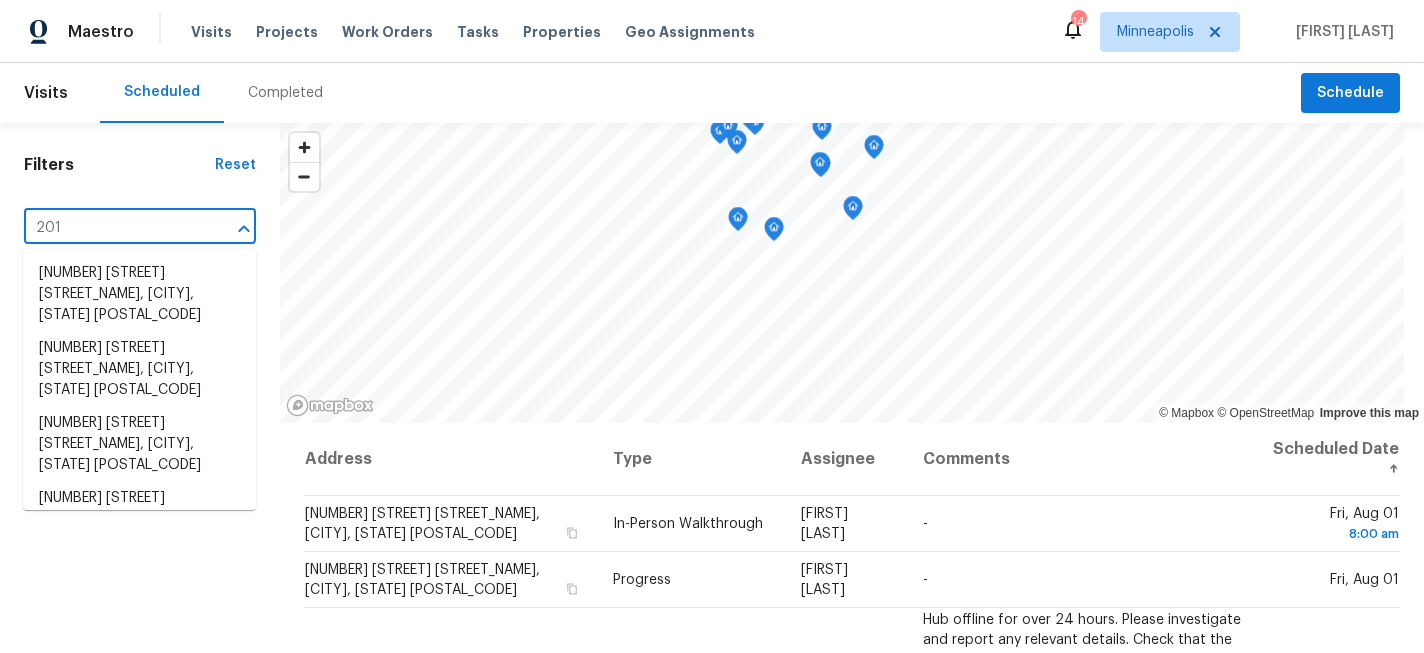type on "2016" 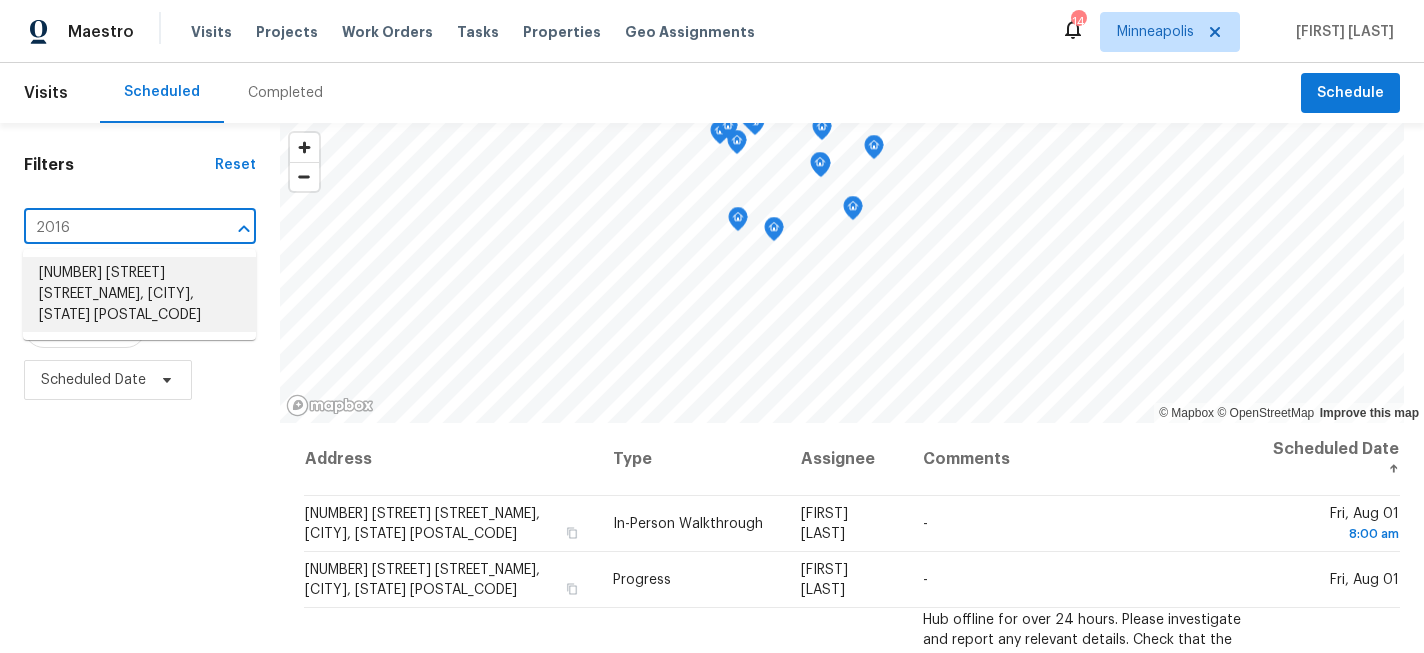 click on "[NUMBER] [STREET] [STREET_NAME], [CITY], [STATE] [POSTAL_CODE]" at bounding box center [139, 294] 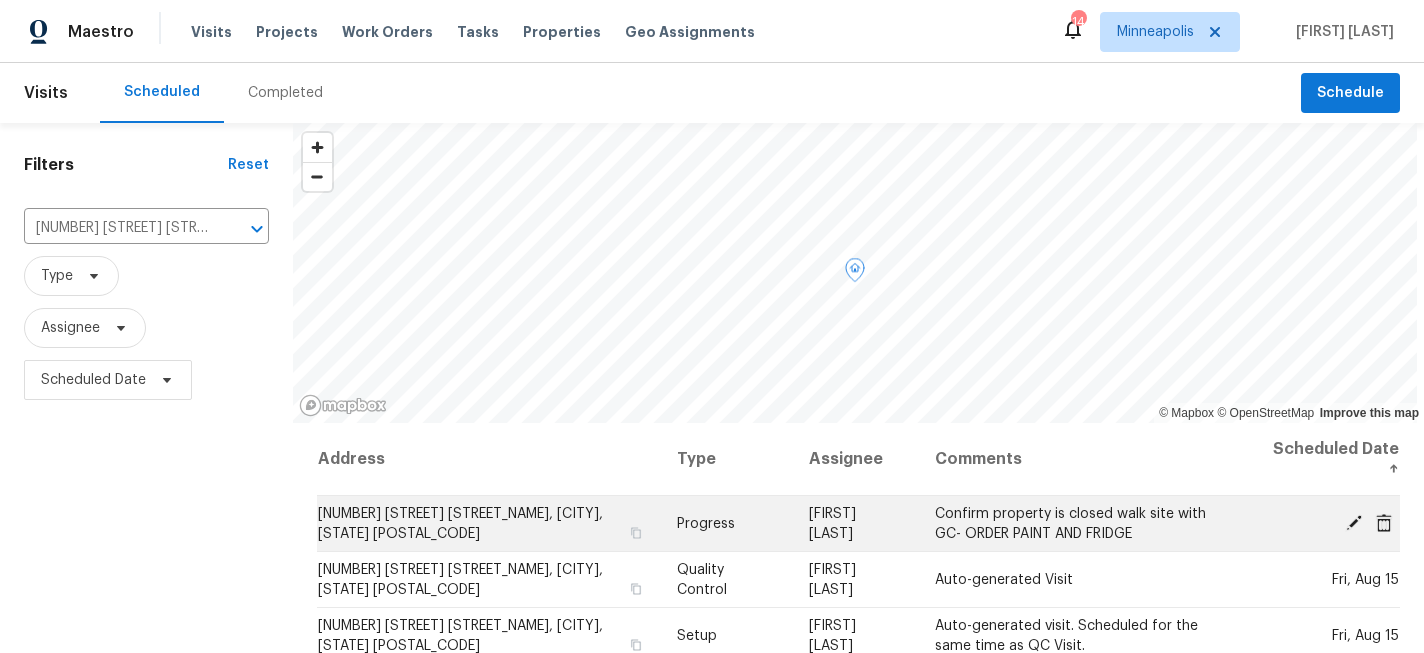 click 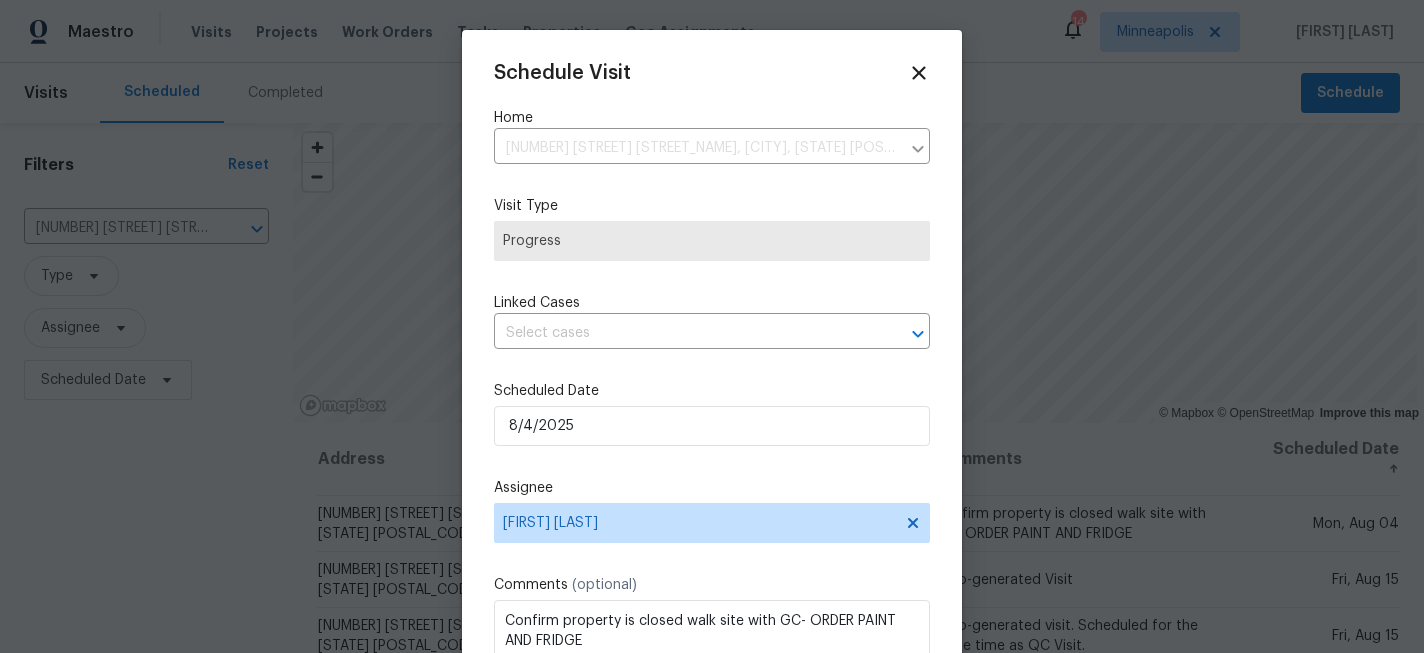 drag, startPoint x: 707, startPoint y: 560, endPoint x: 675, endPoint y: 560, distance: 32 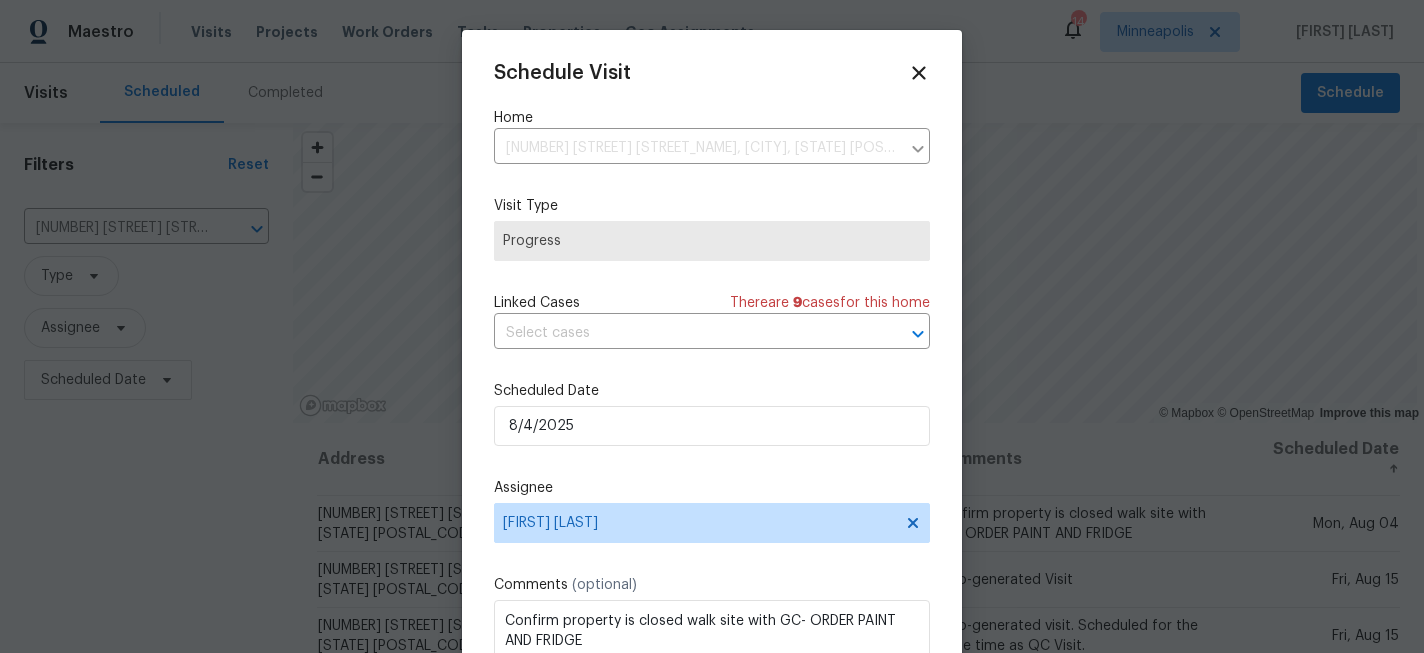 scroll, scrollTop: 36, scrollLeft: 0, axis: vertical 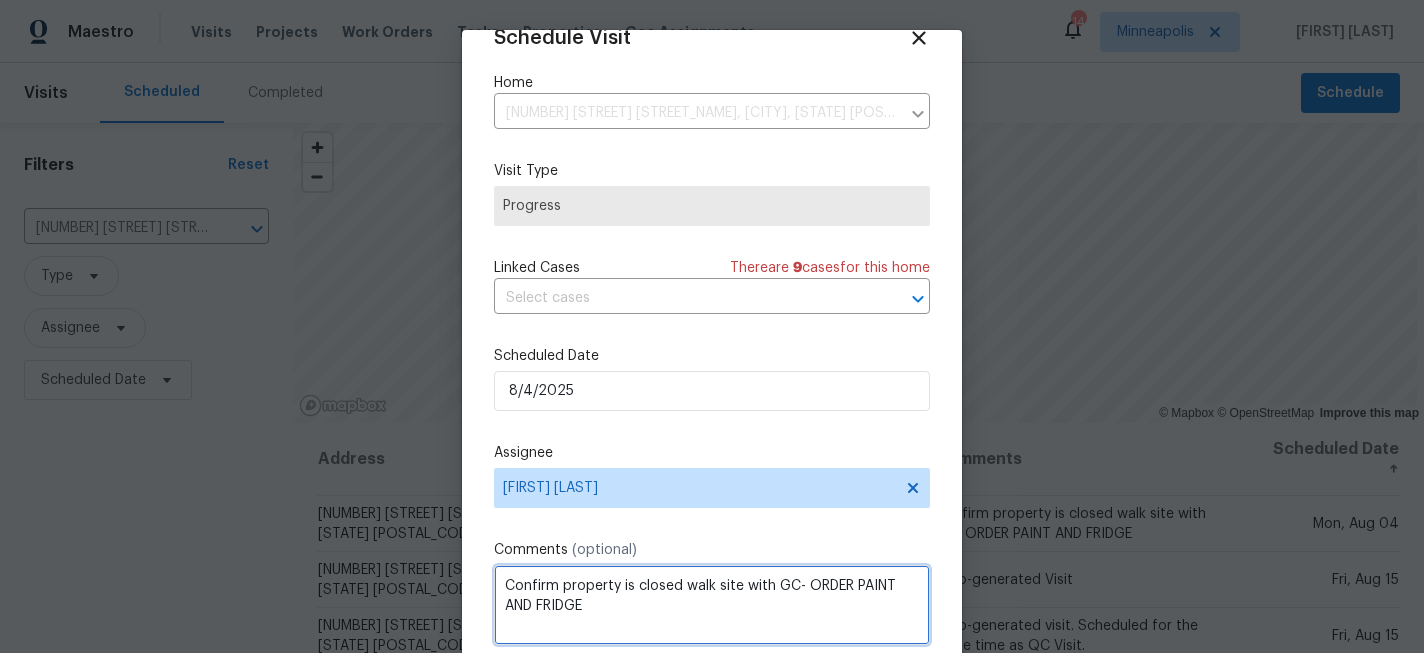 drag, startPoint x: 684, startPoint y: 586, endPoint x: 490, endPoint y: 567, distance: 194.92819 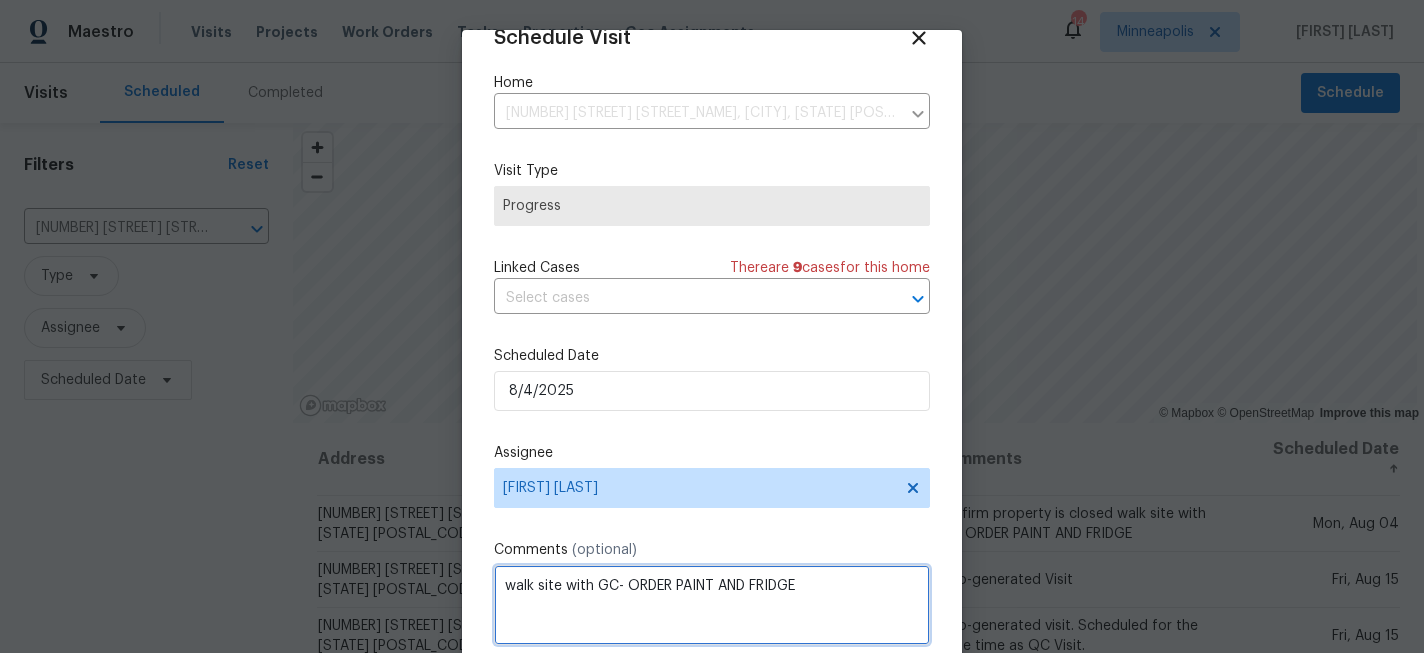 drag, startPoint x: 628, startPoint y: 587, endPoint x: 852, endPoint y: 591, distance: 224.0357 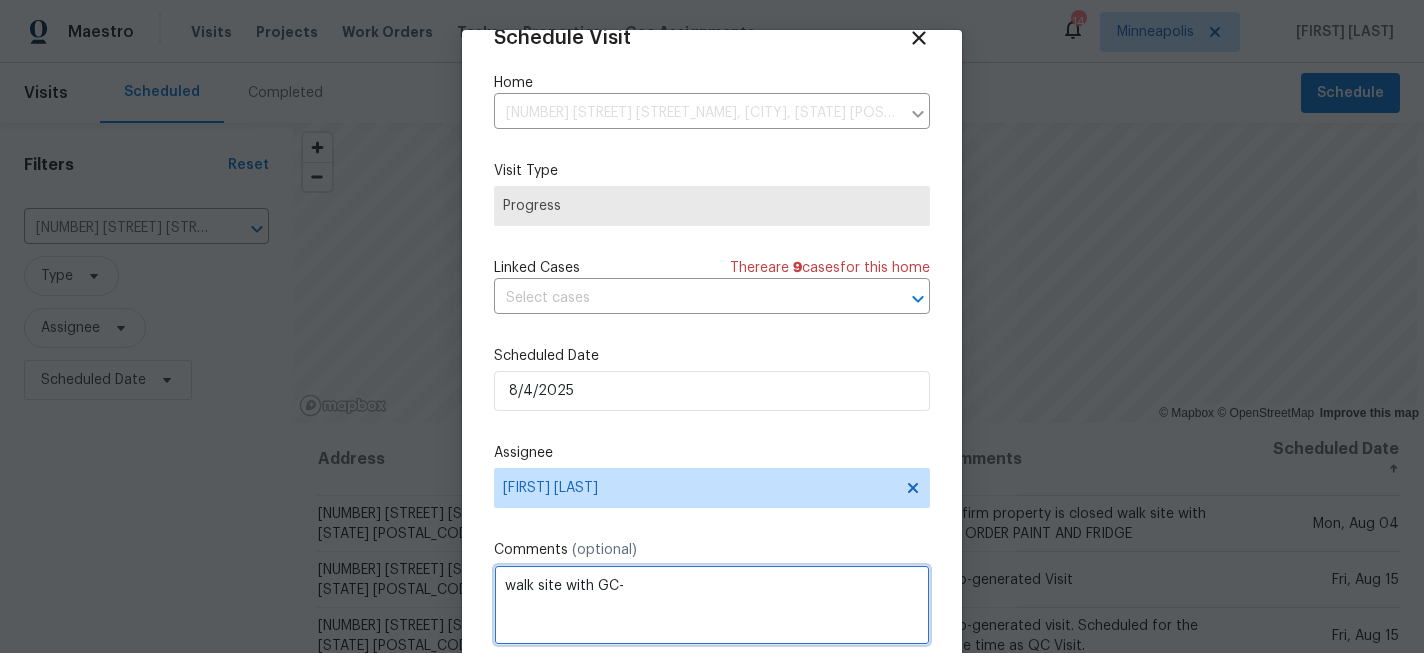 scroll, scrollTop: 107, scrollLeft: 0, axis: vertical 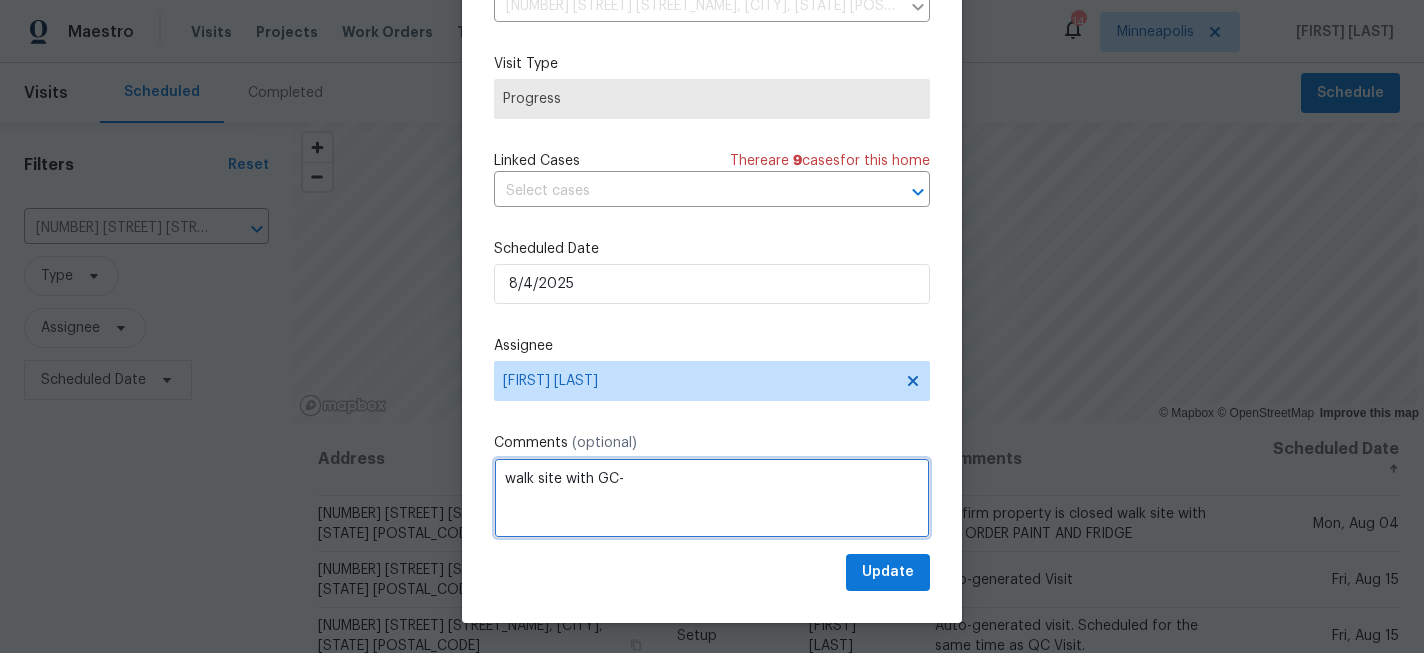 type on "walk site with GC-" 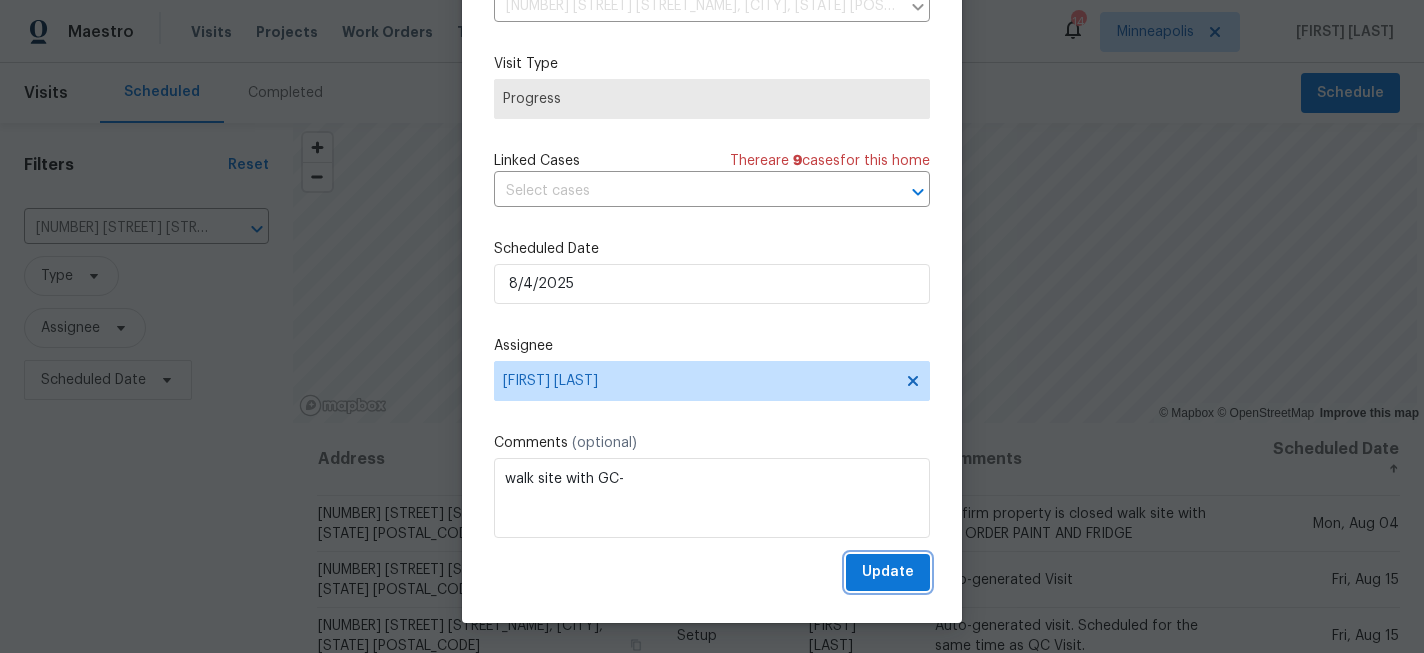 click on "Update" at bounding box center (888, 572) 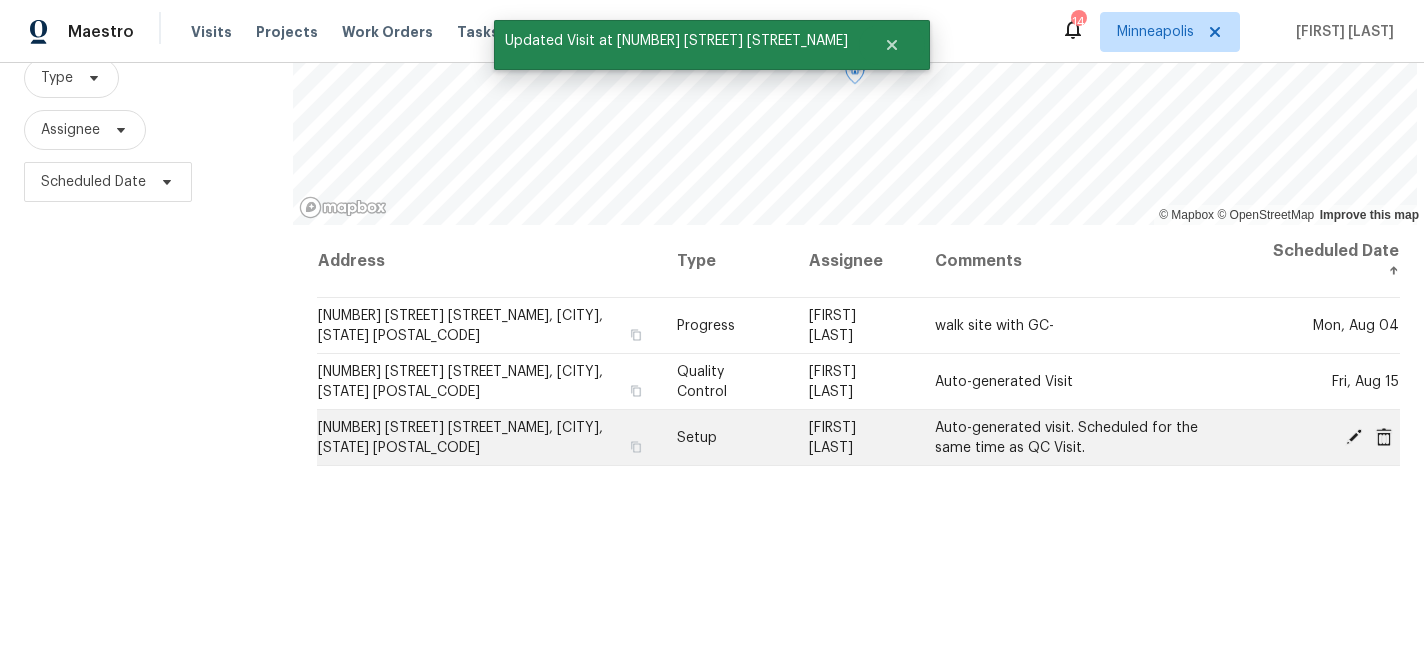 scroll, scrollTop: 0, scrollLeft: 0, axis: both 